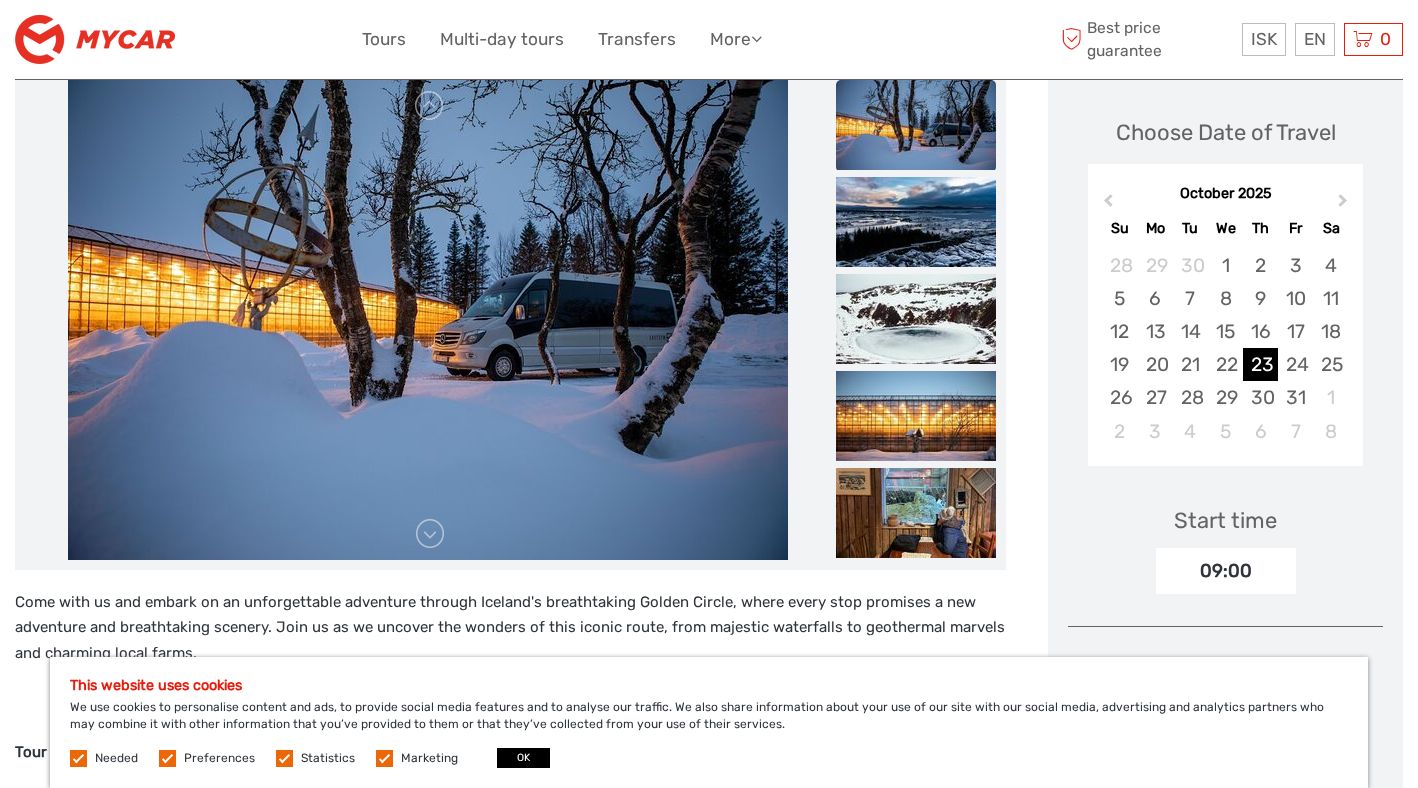 scroll, scrollTop: 0, scrollLeft: 0, axis: both 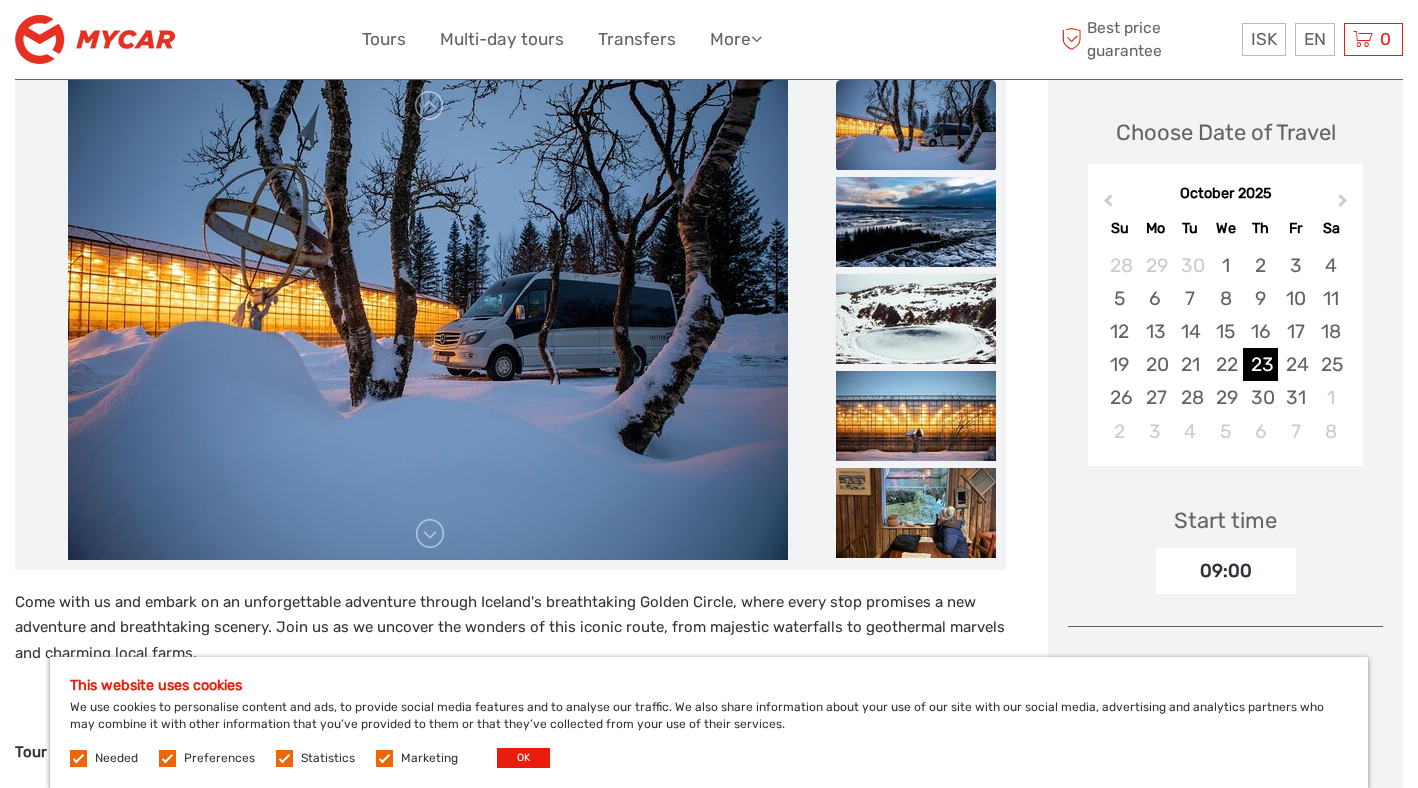 click on "OK" at bounding box center [523, 758] 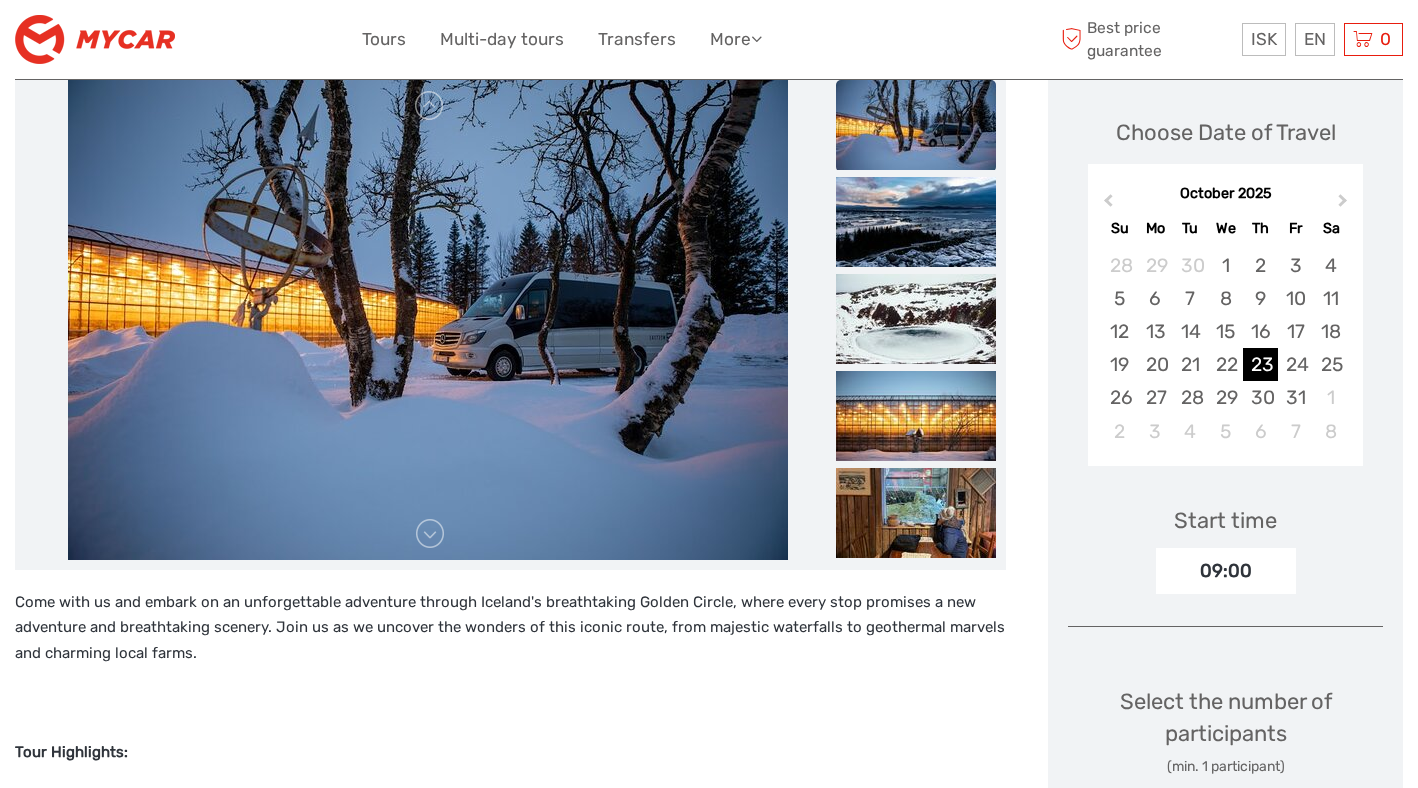 click at bounding box center (95, 39) 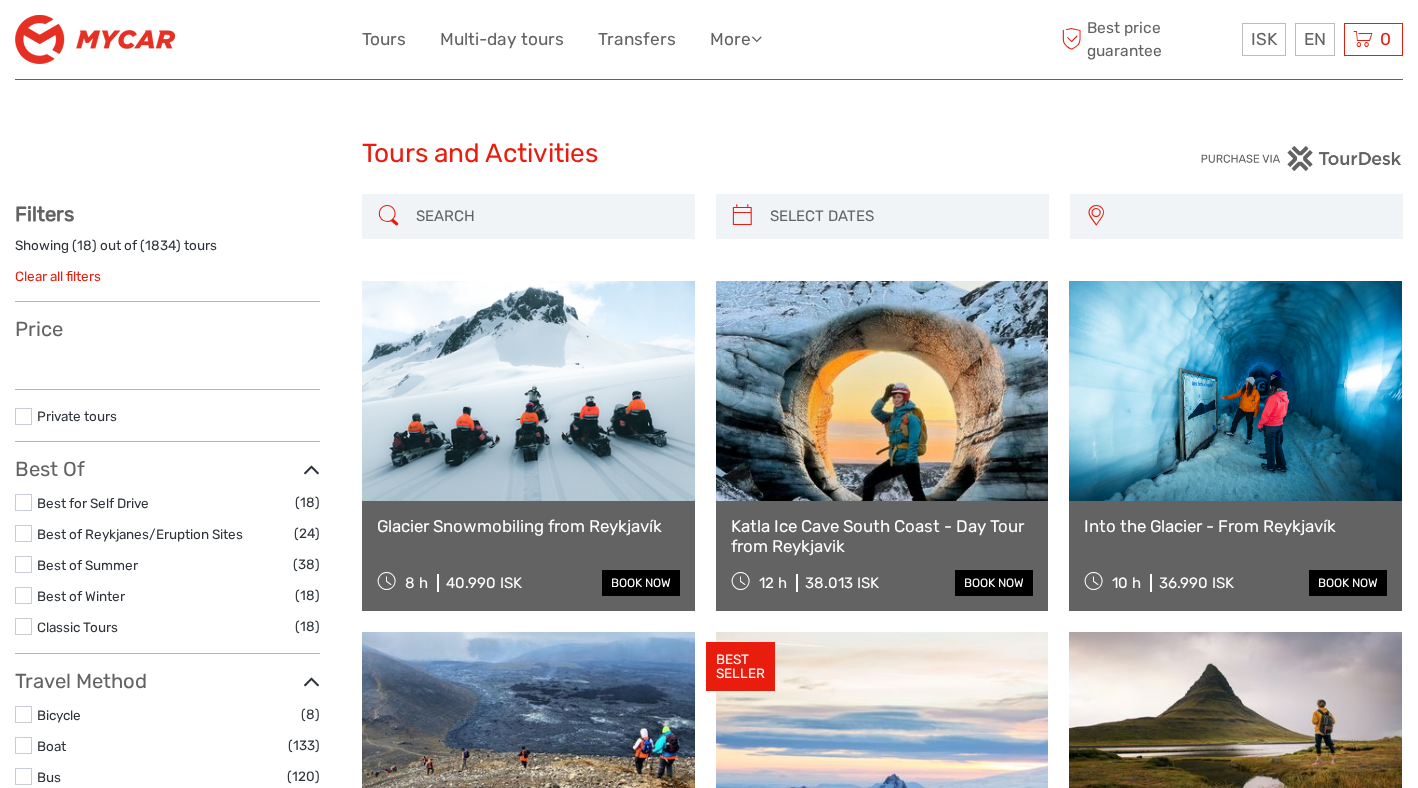 select 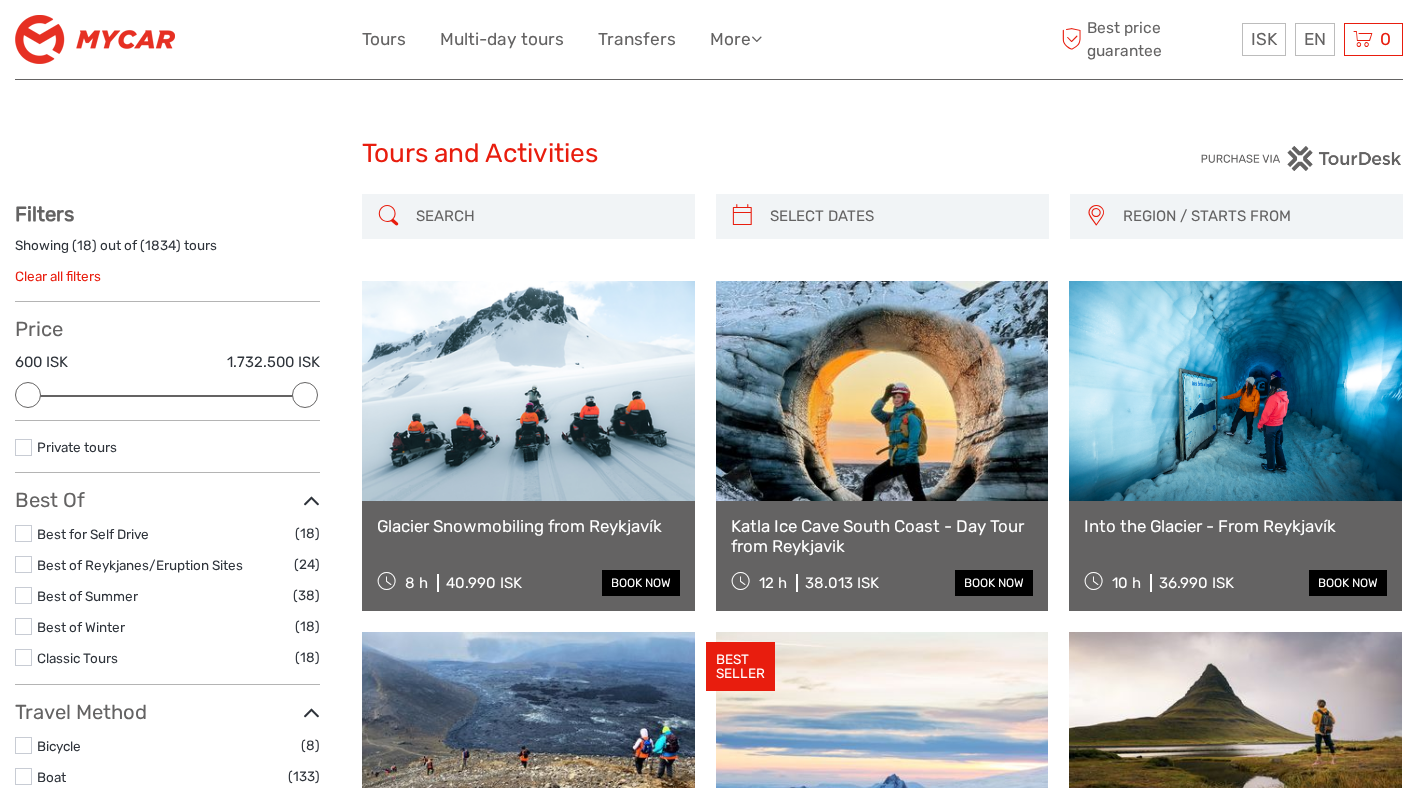 scroll, scrollTop: 0, scrollLeft: 0, axis: both 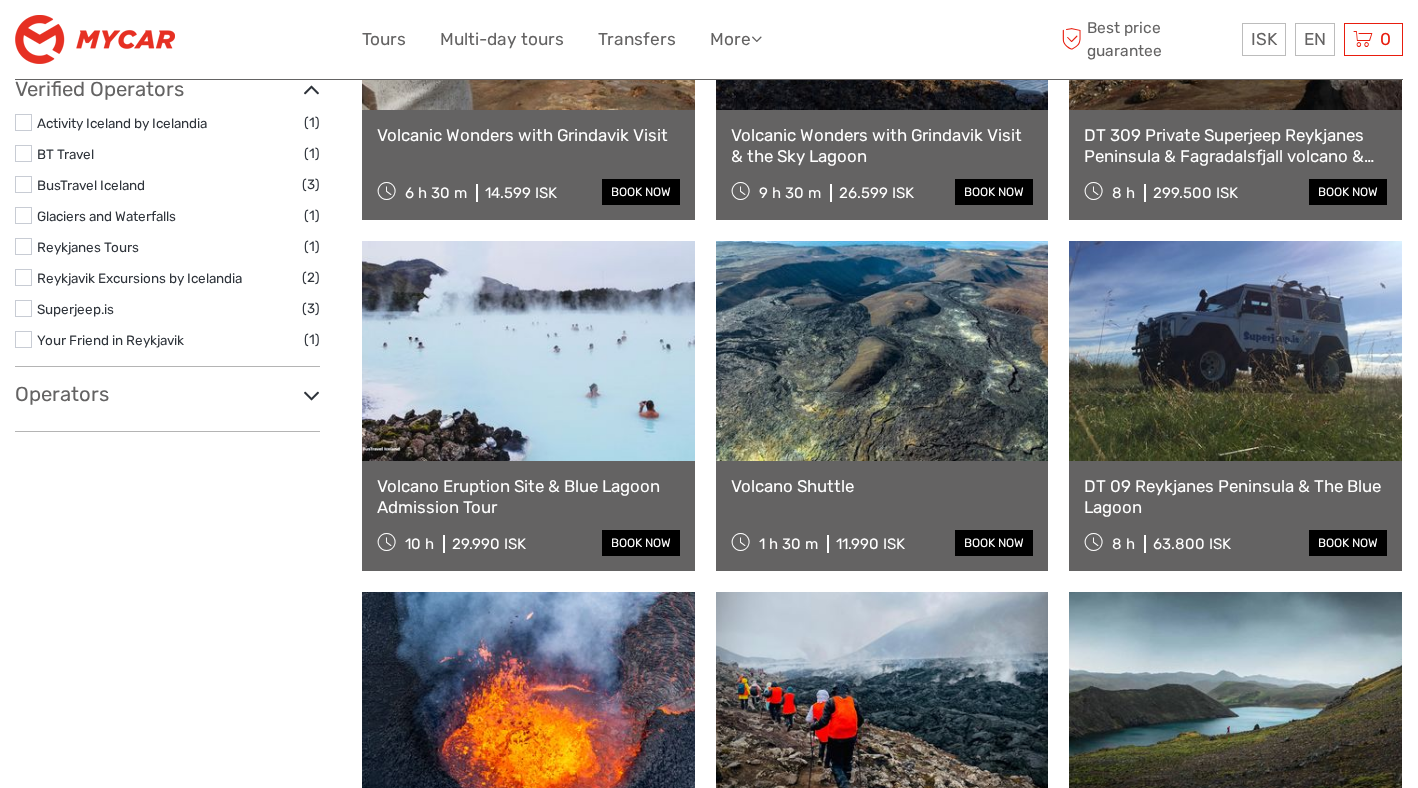 click at bounding box center [882, 351] 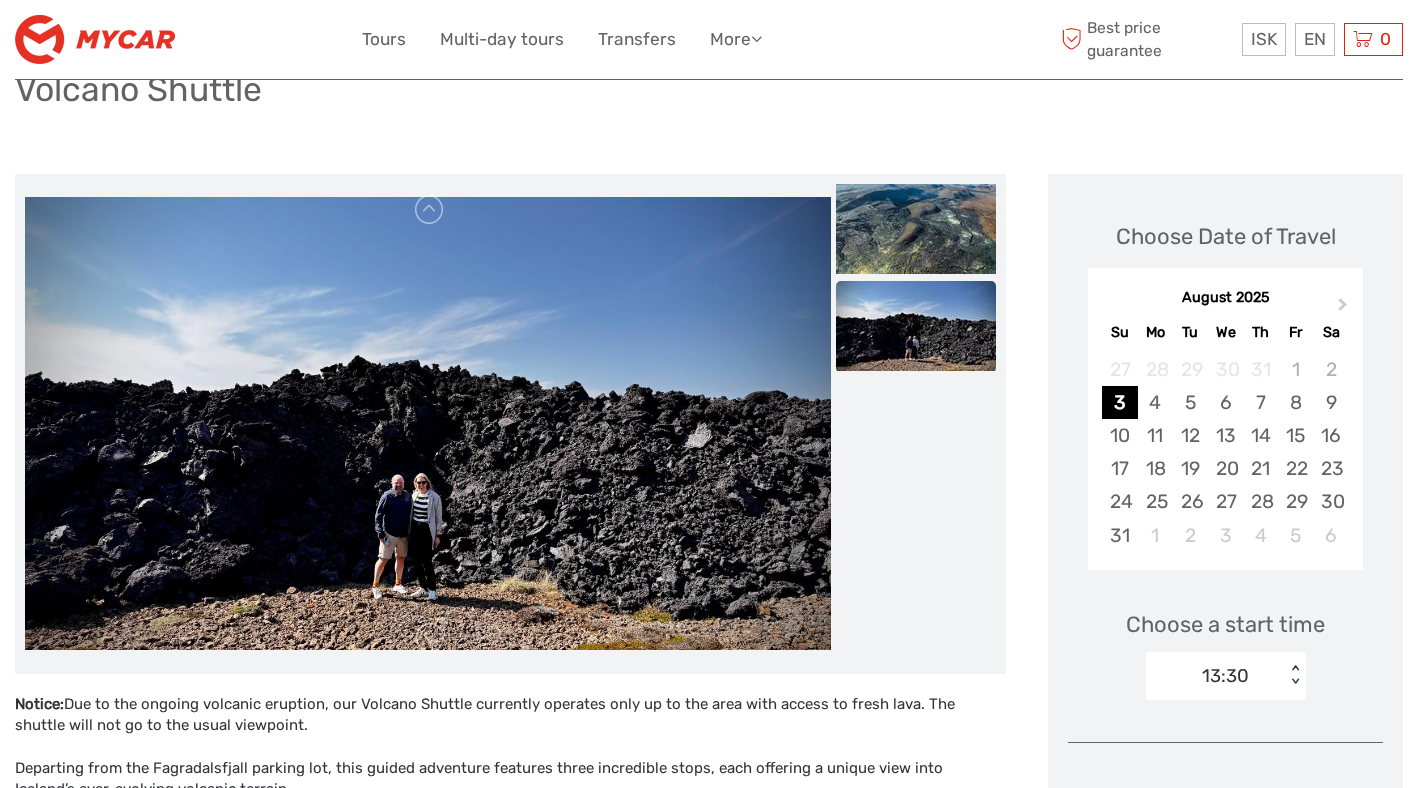 scroll, scrollTop: 159, scrollLeft: 0, axis: vertical 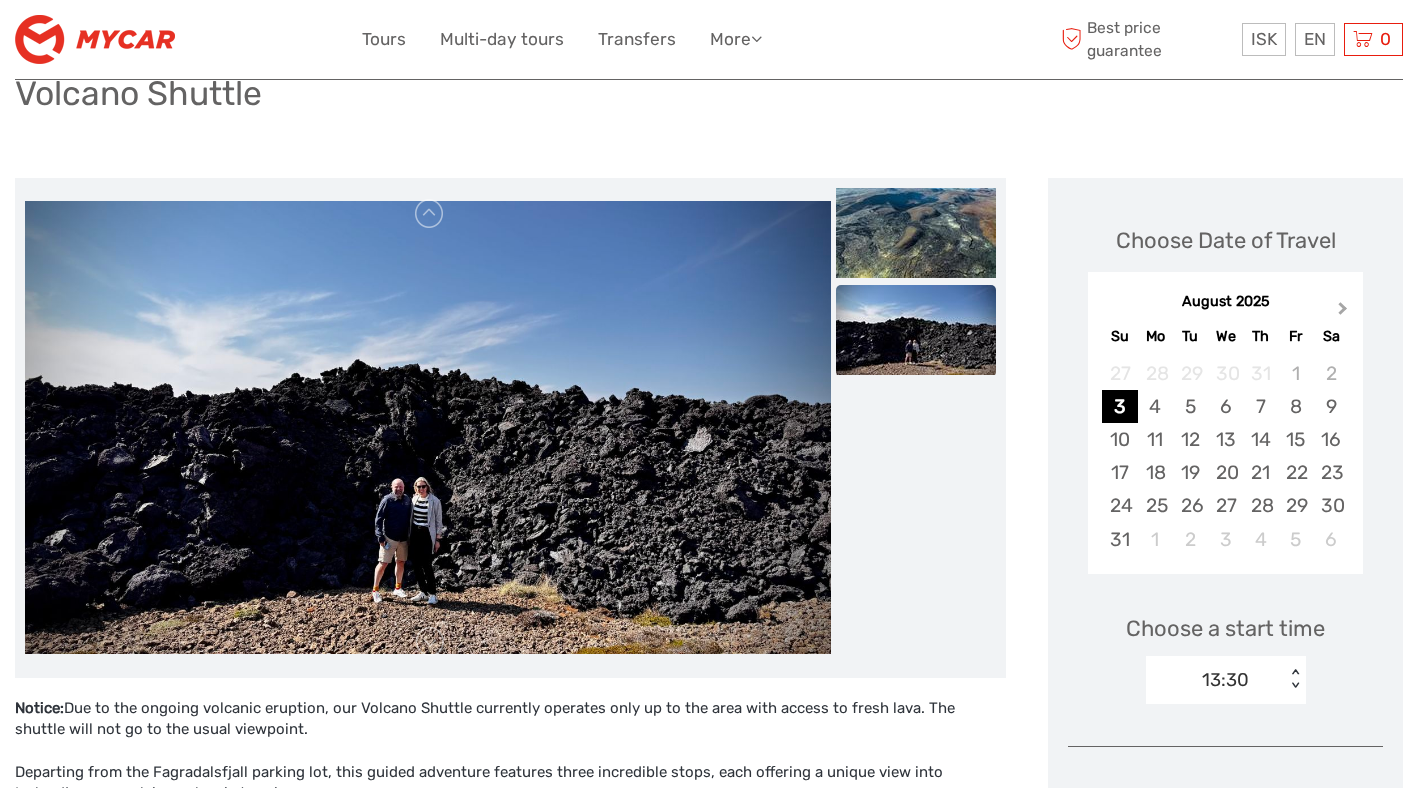 click on "Next Month" at bounding box center [1345, 313] 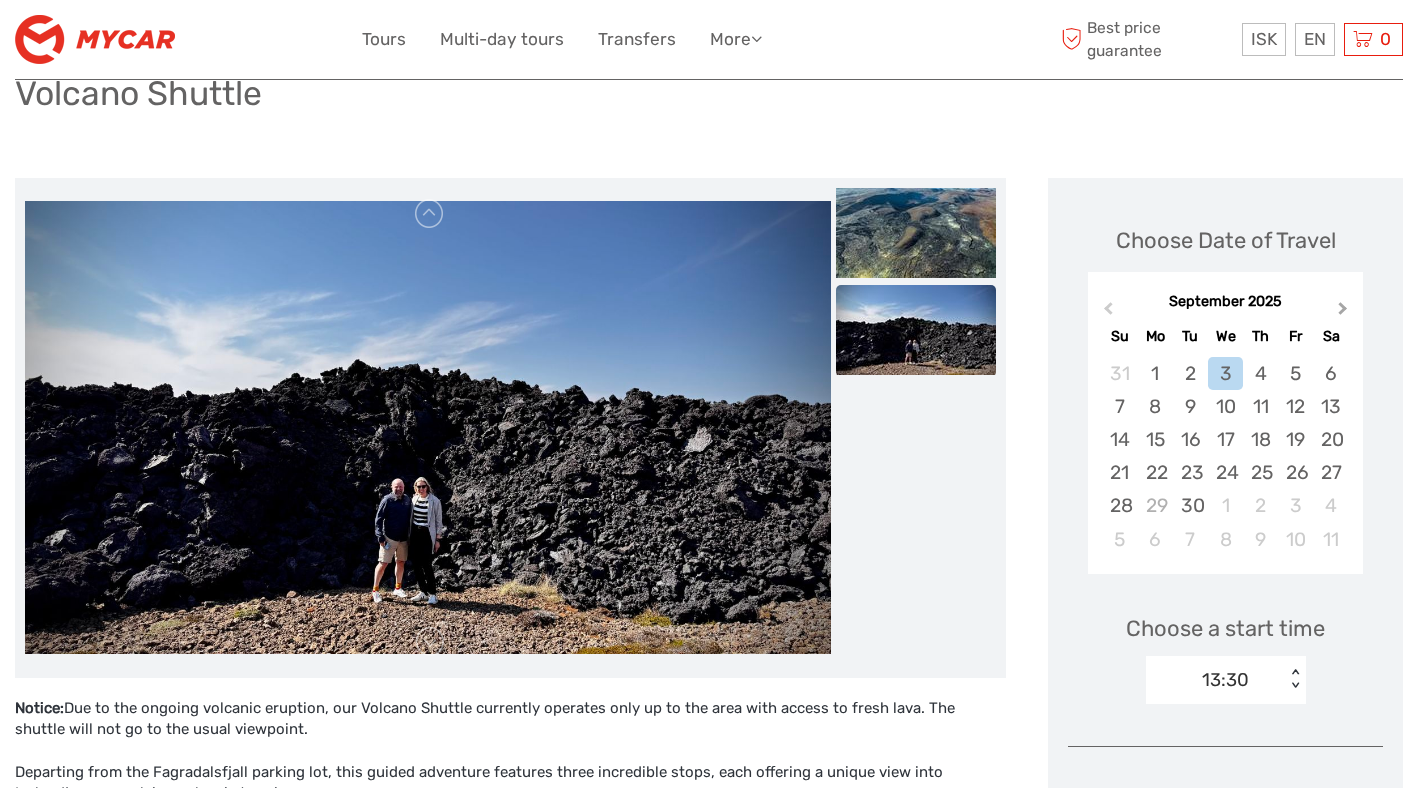 click on "Next Month" at bounding box center [1345, 313] 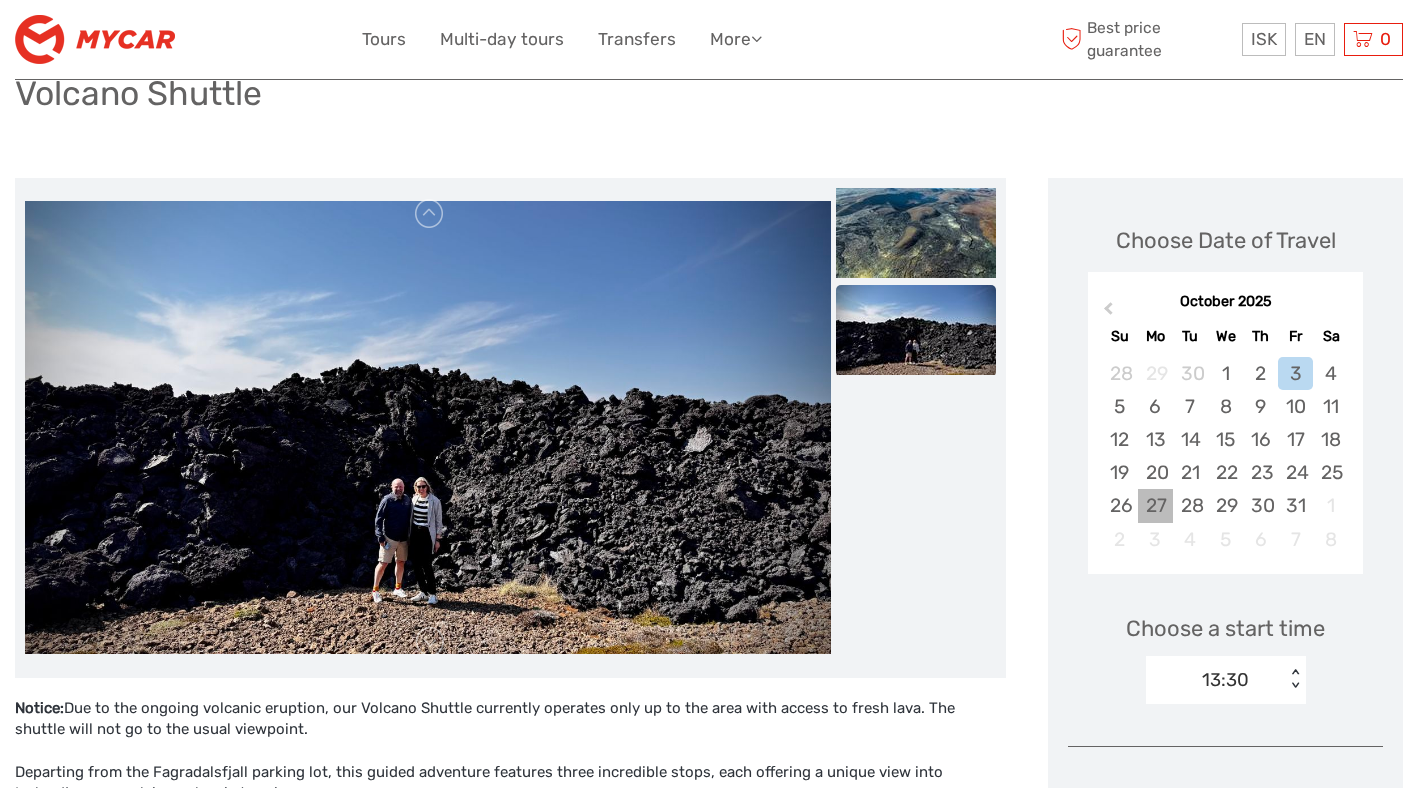 click on "27" at bounding box center (1155, 505) 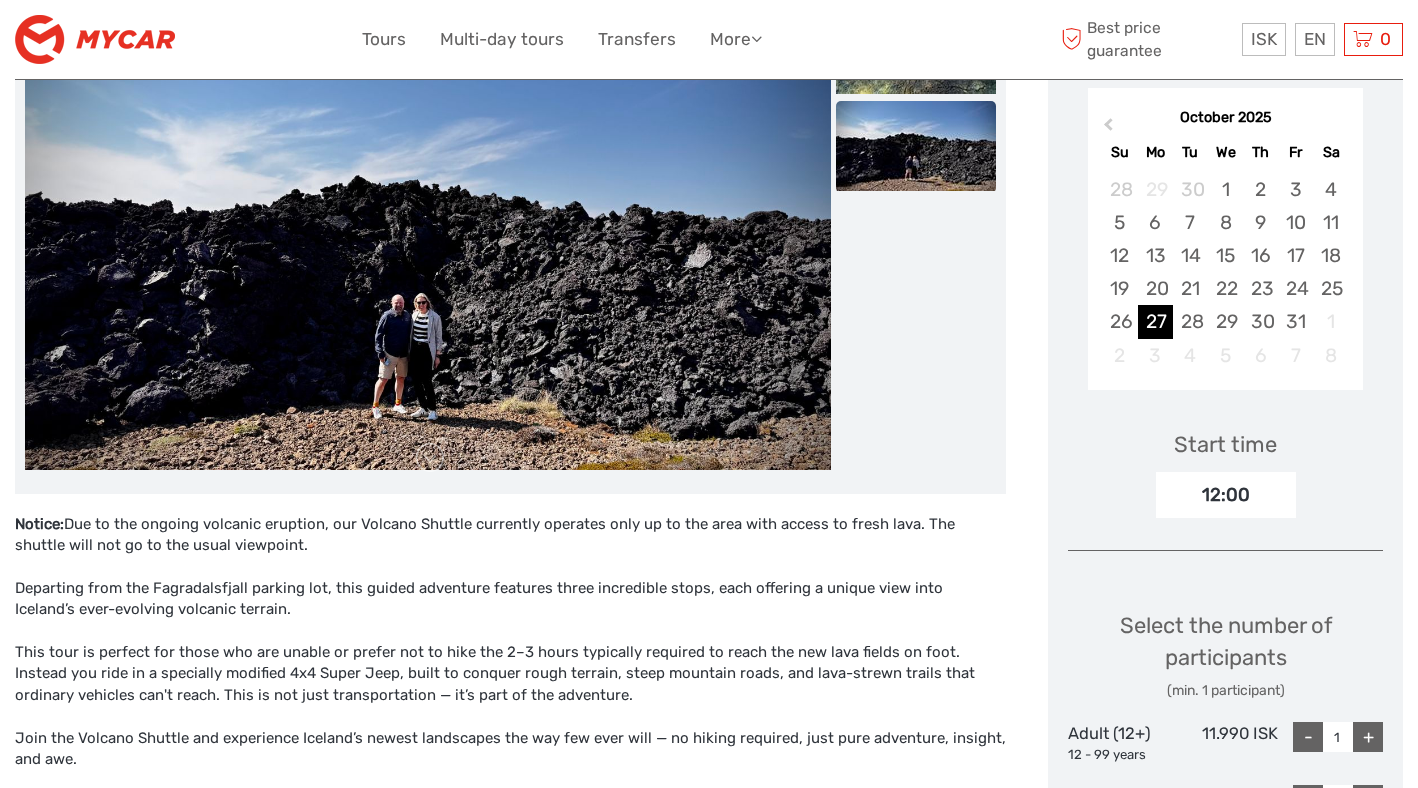 scroll, scrollTop: 358, scrollLeft: 0, axis: vertical 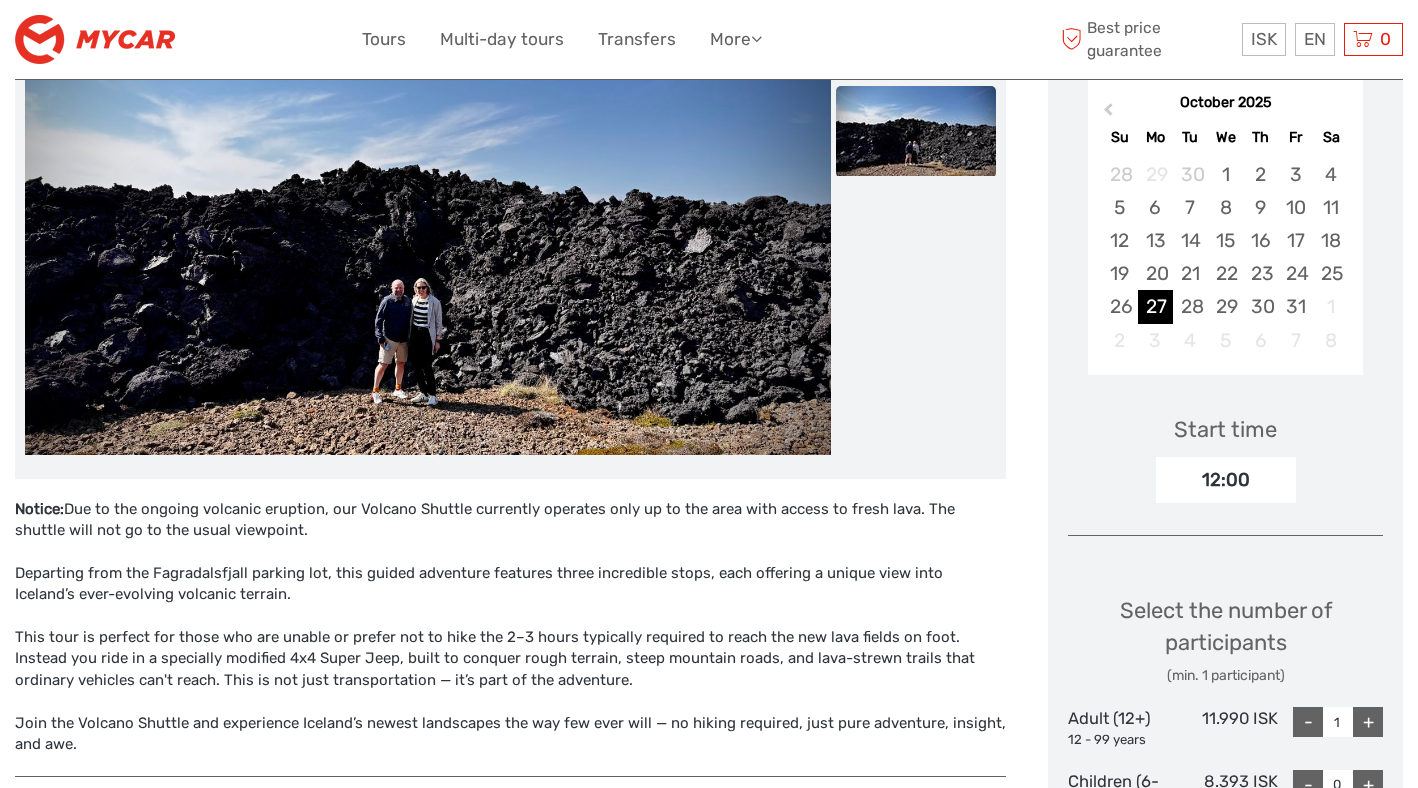 click on "12:00" at bounding box center (1226, 480) 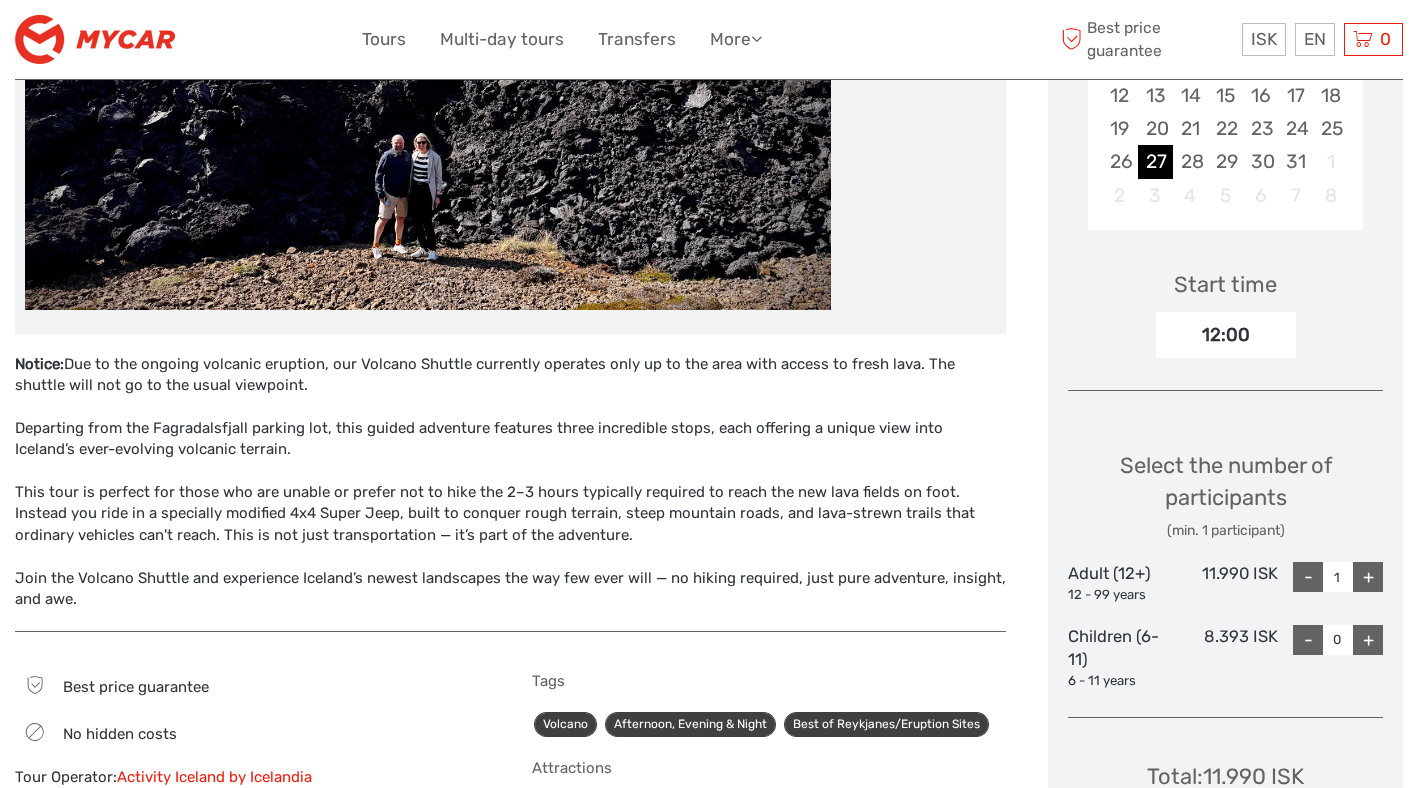 scroll, scrollTop: 559, scrollLeft: 0, axis: vertical 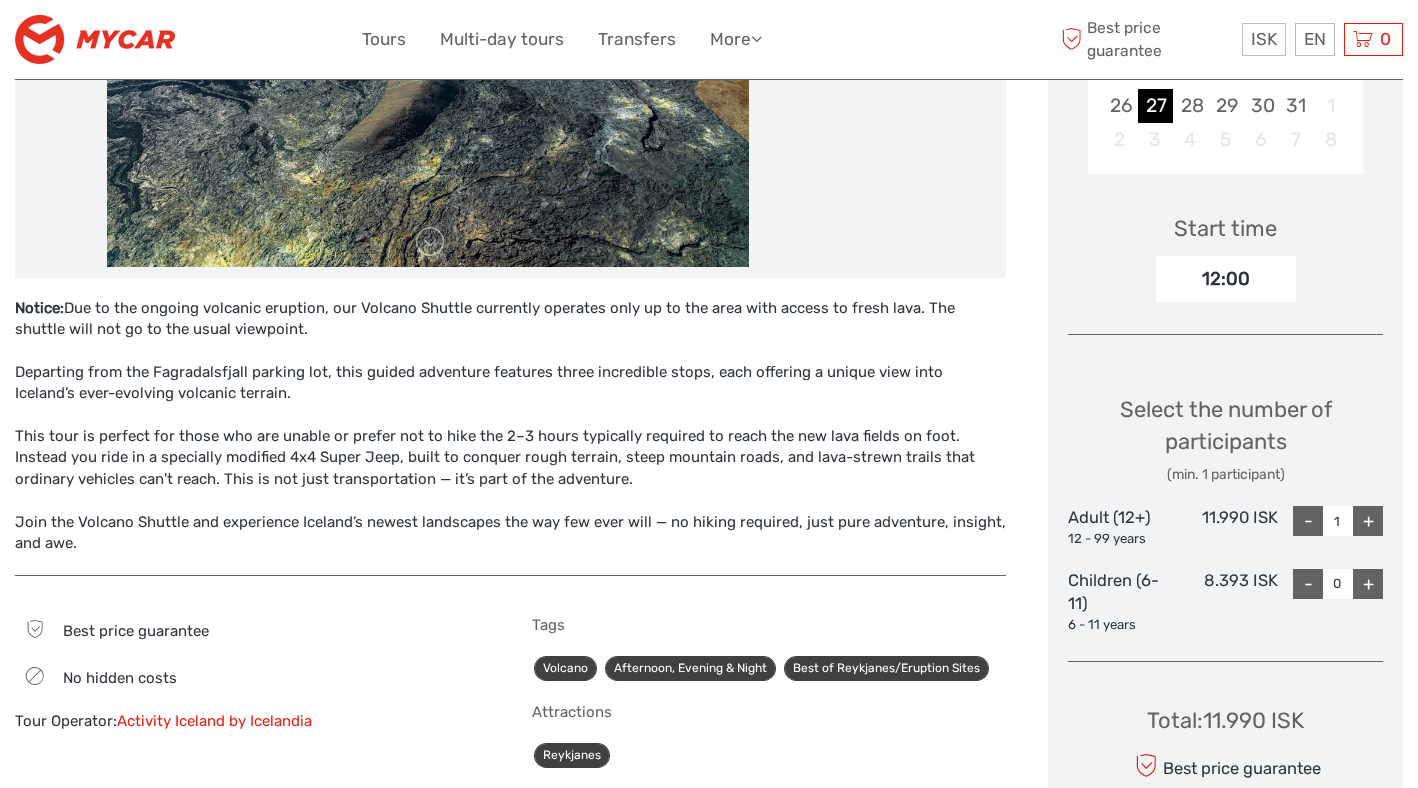 click on "+" at bounding box center [1368, 521] 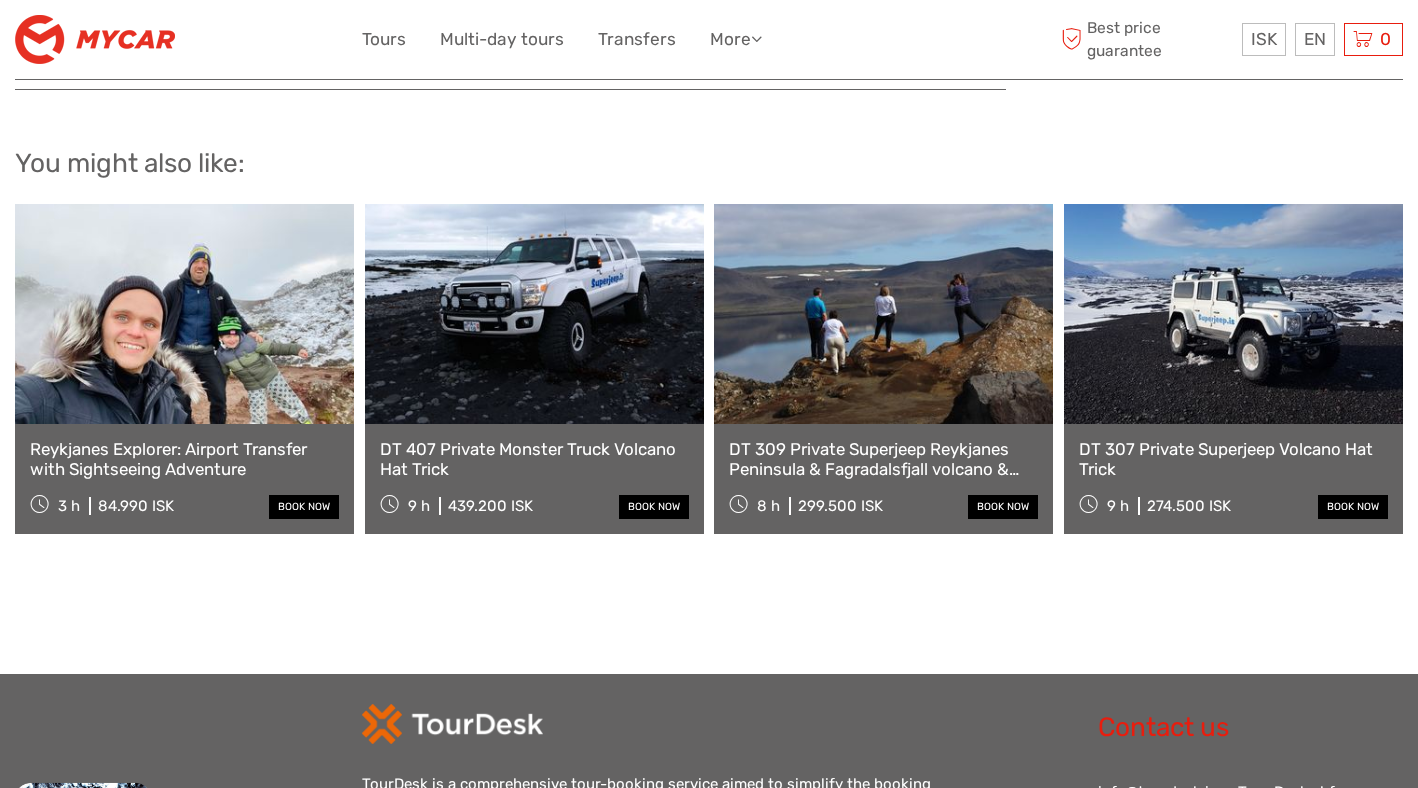 scroll, scrollTop: 1671, scrollLeft: 0, axis: vertical 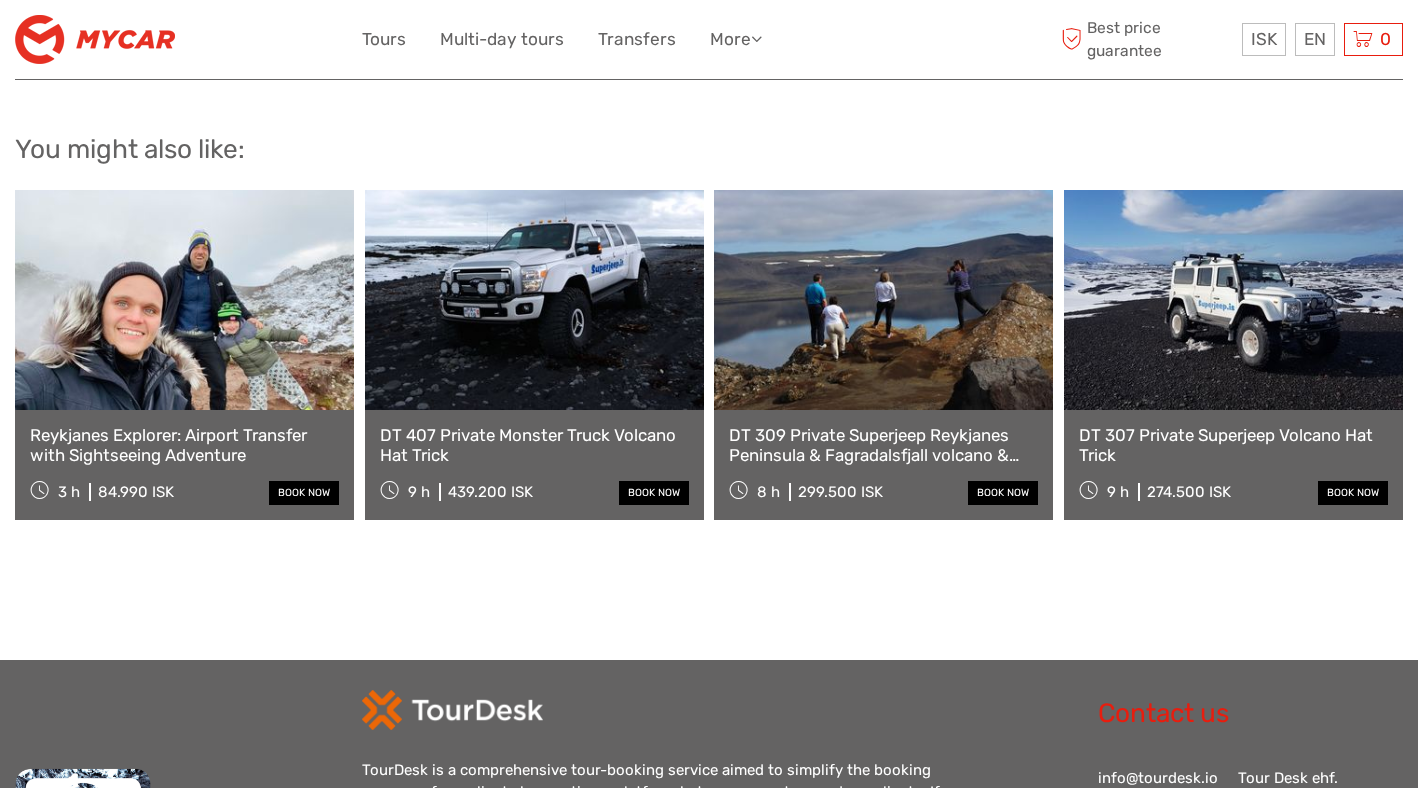 click at bounding box center (1233, 300) 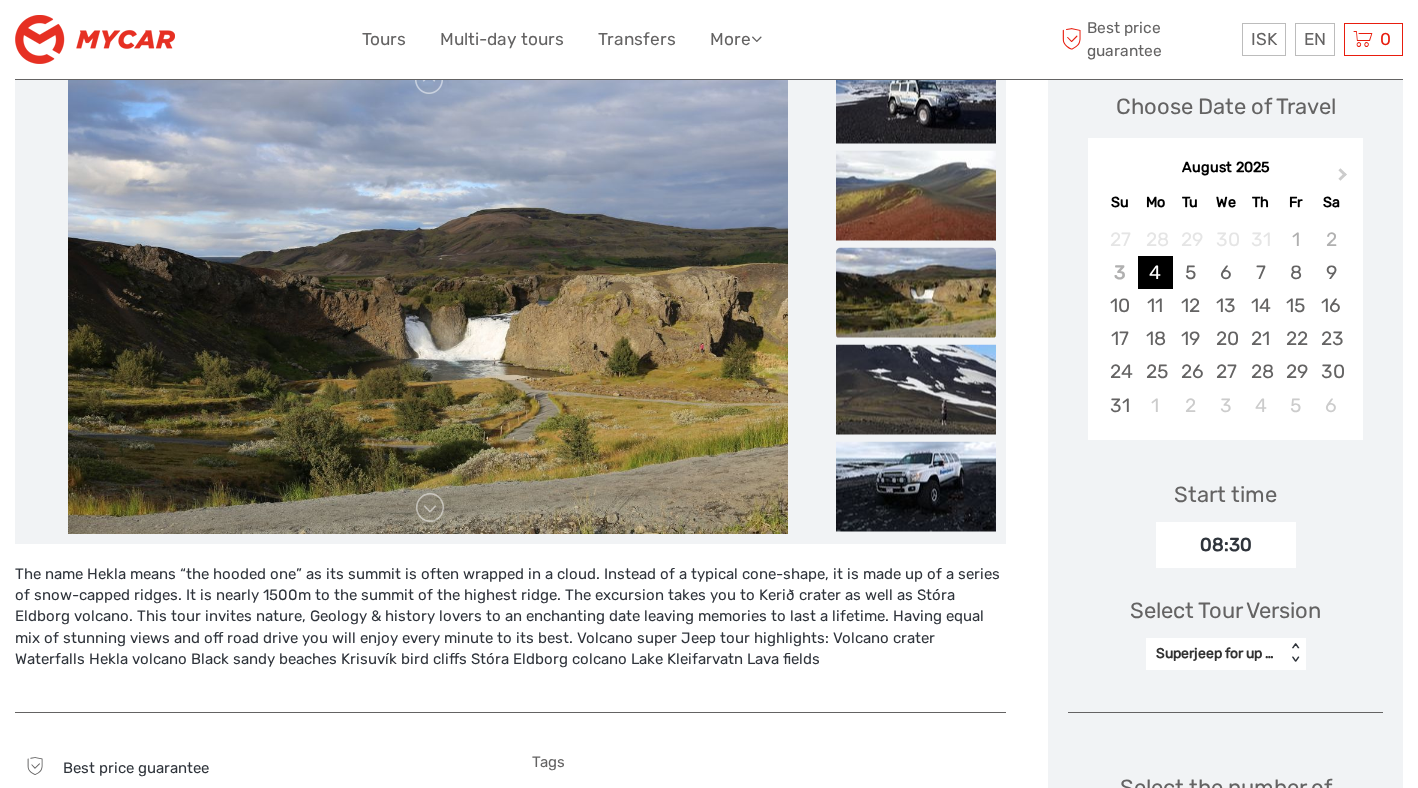 scroll, scrollTop: 269, scrollLeft: 0, axis: vertical 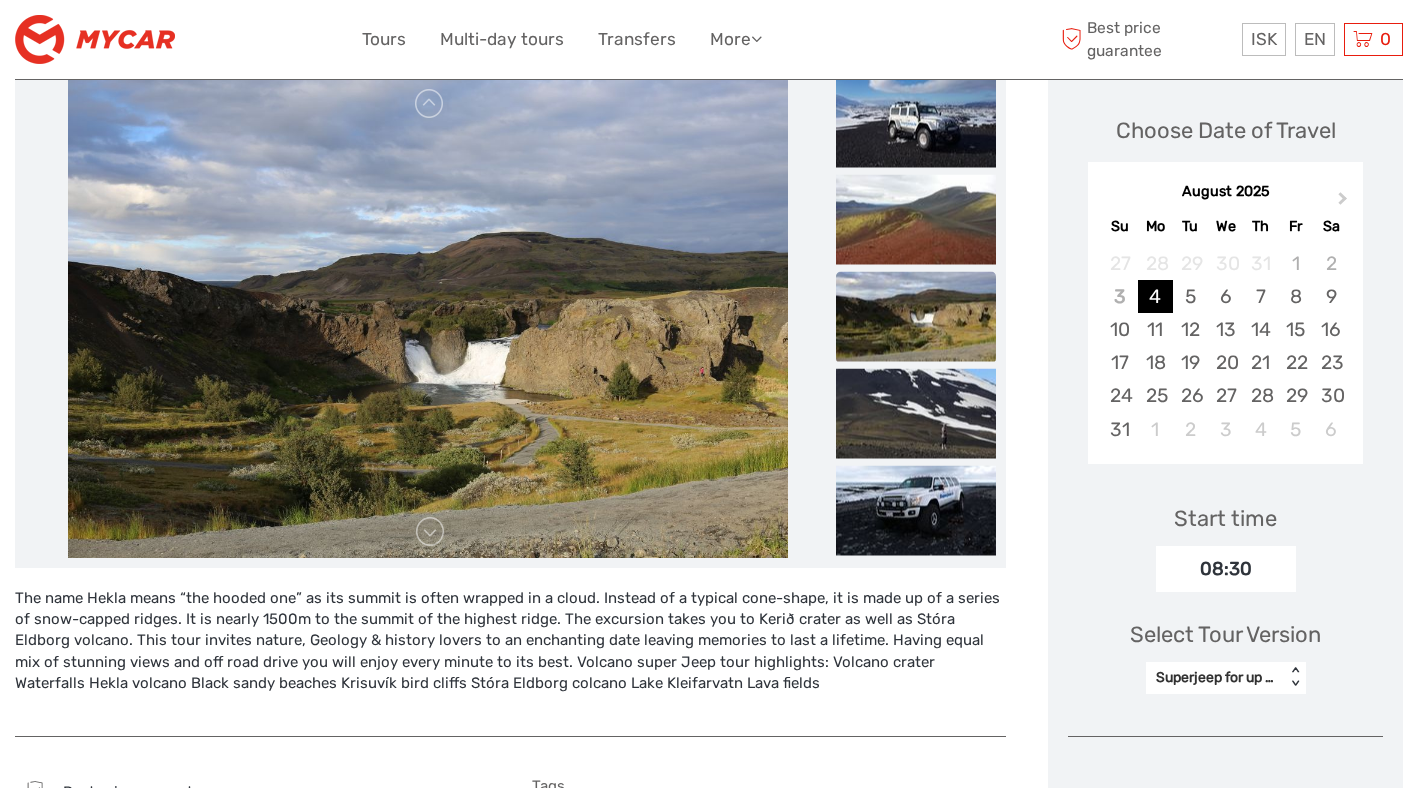 click at bounding box center [428, 318] 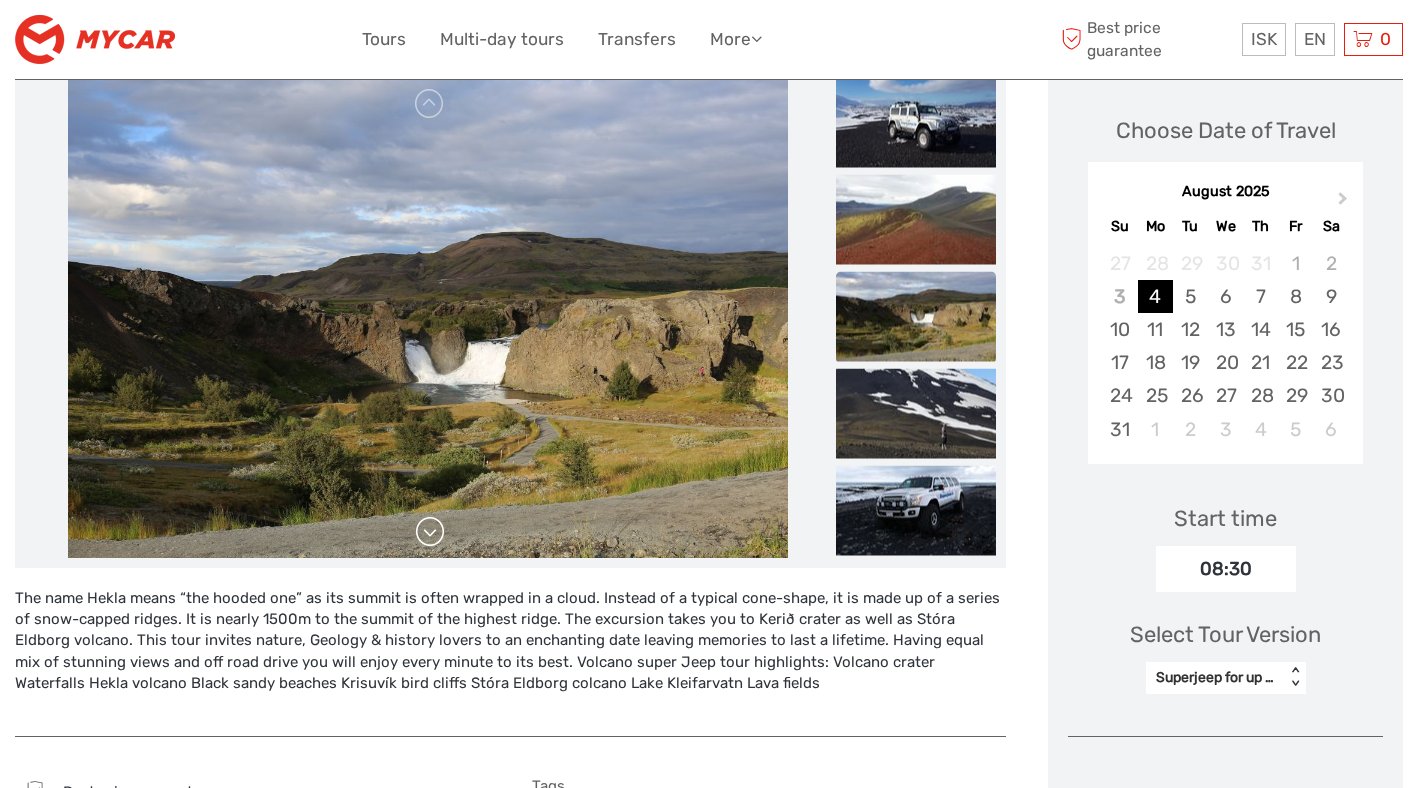 click at bounding box center [430, 532] 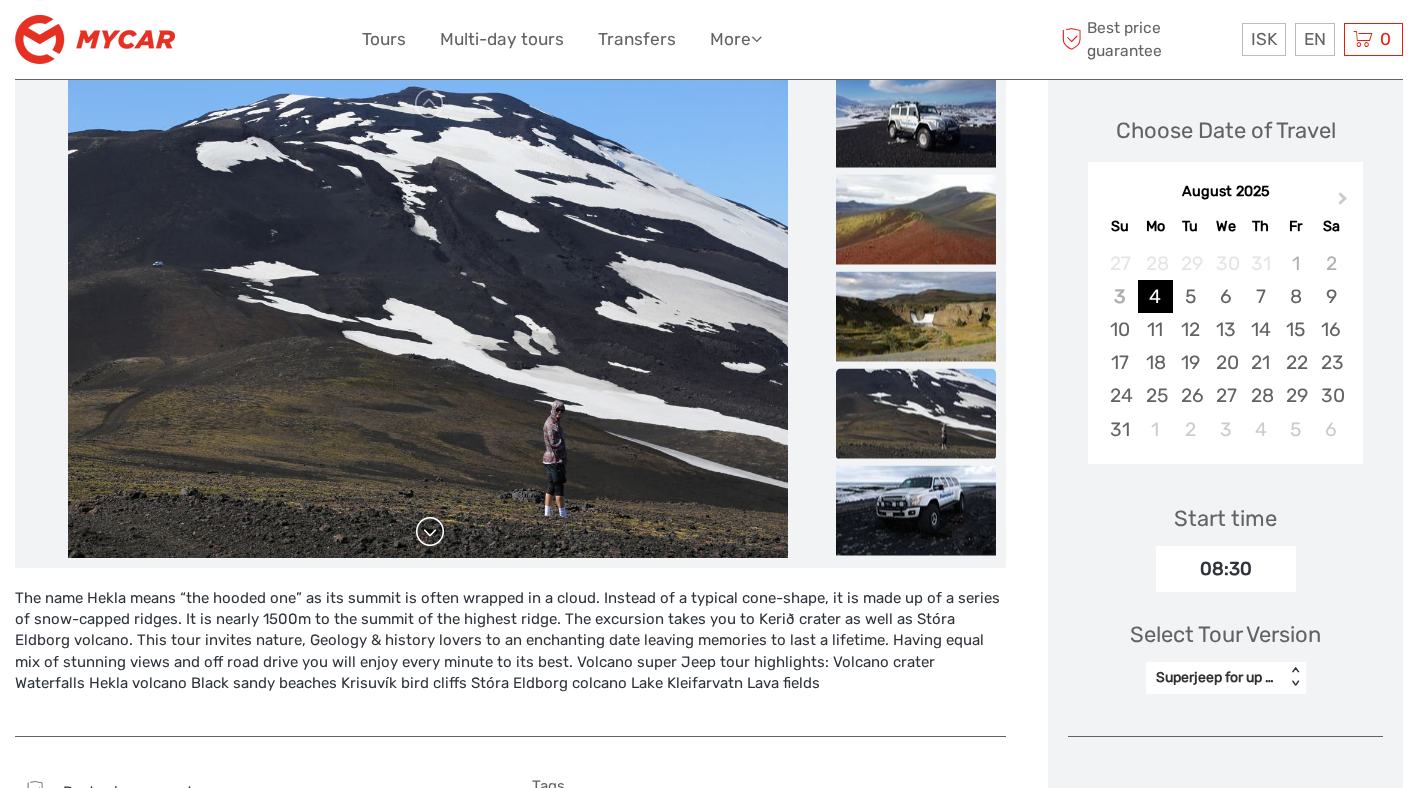 click at bounding box center (430, 532) 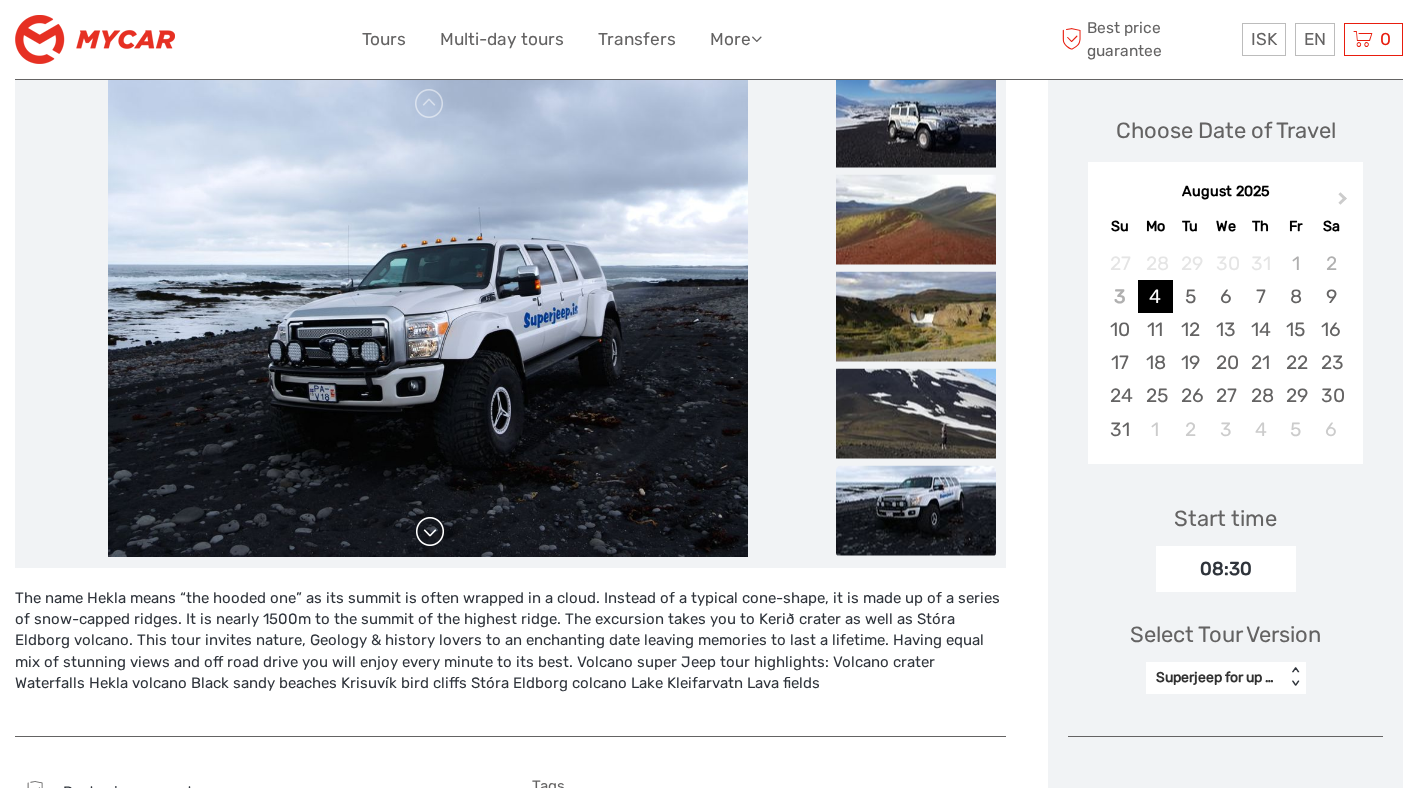 click at bounding box center [430, 532] 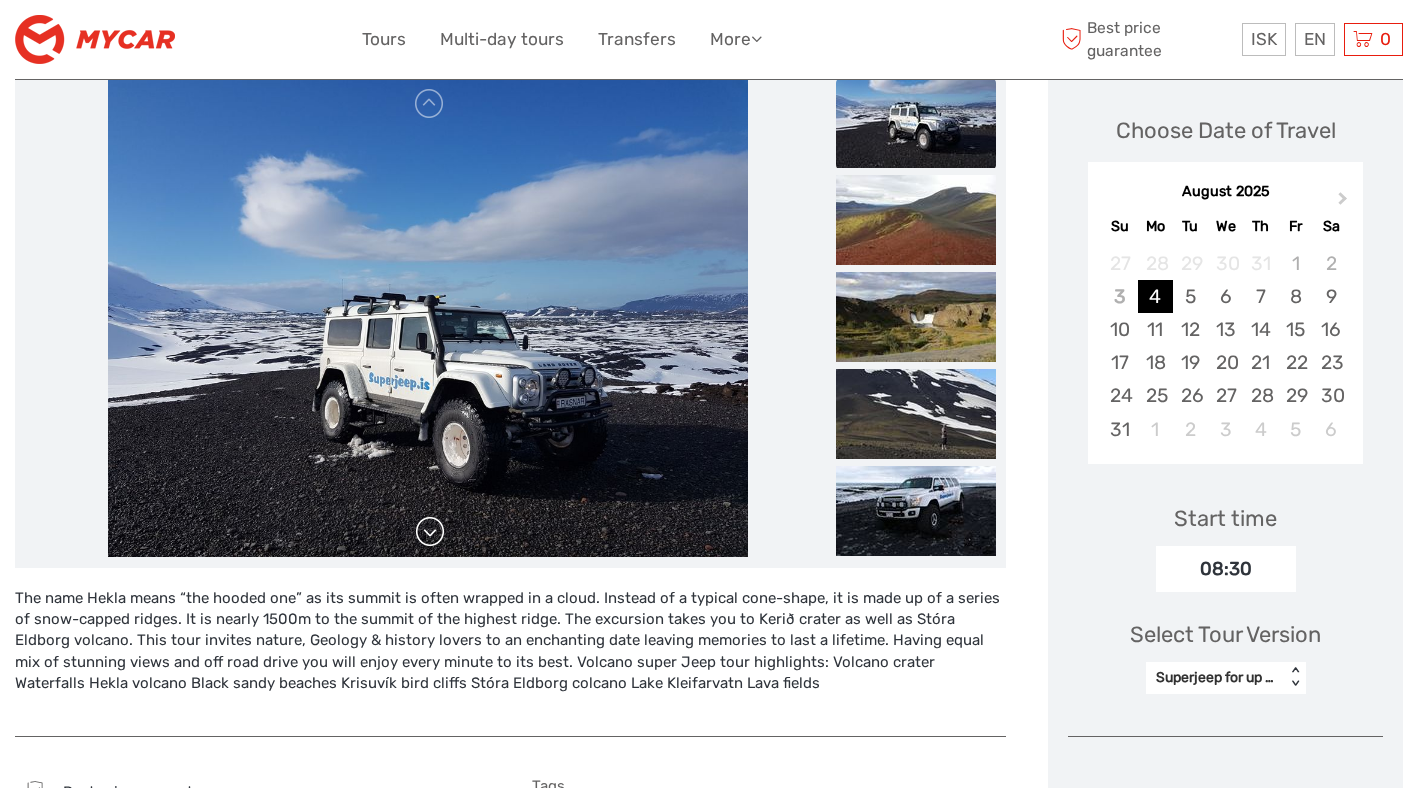 click at bounding box center (430, 532) 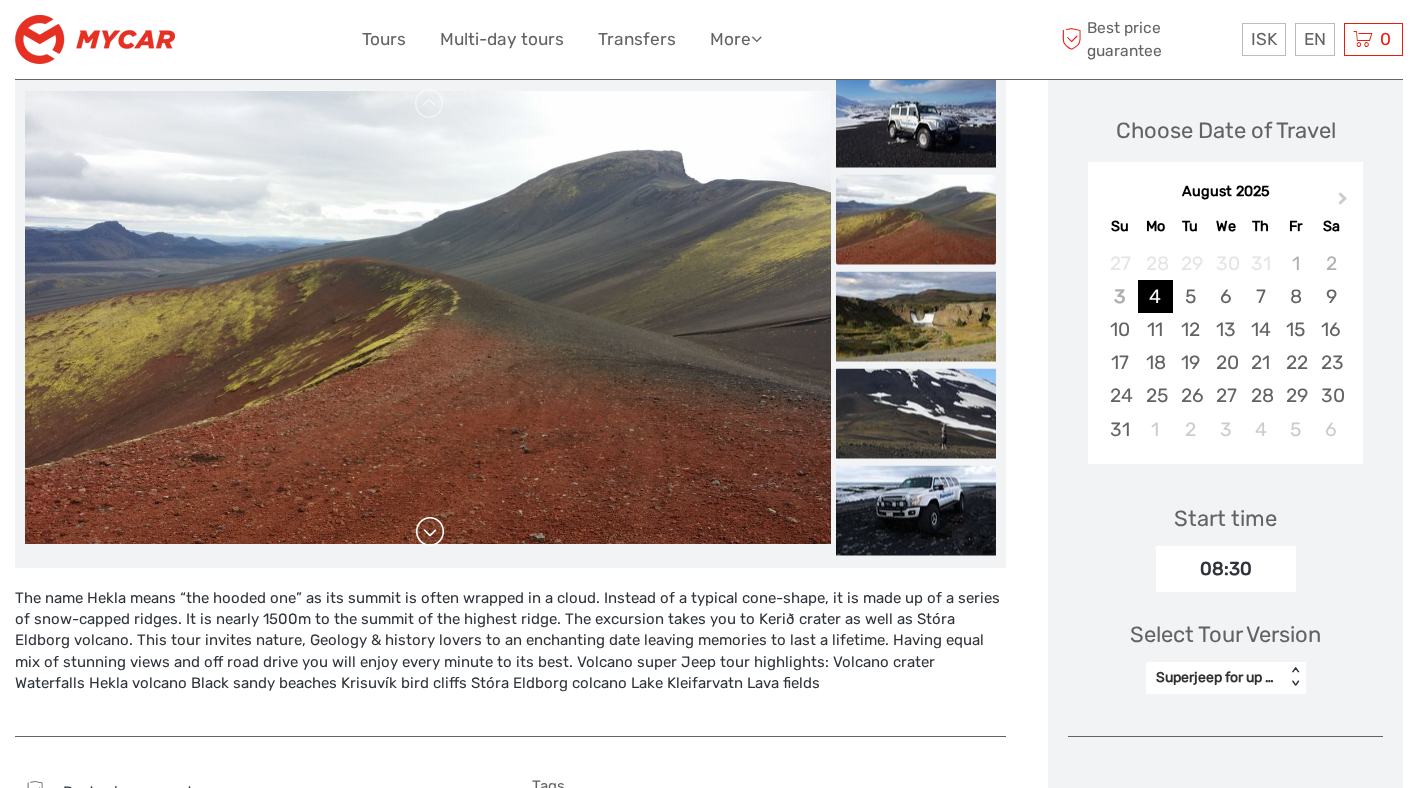 click at bounding box center [430, 532] 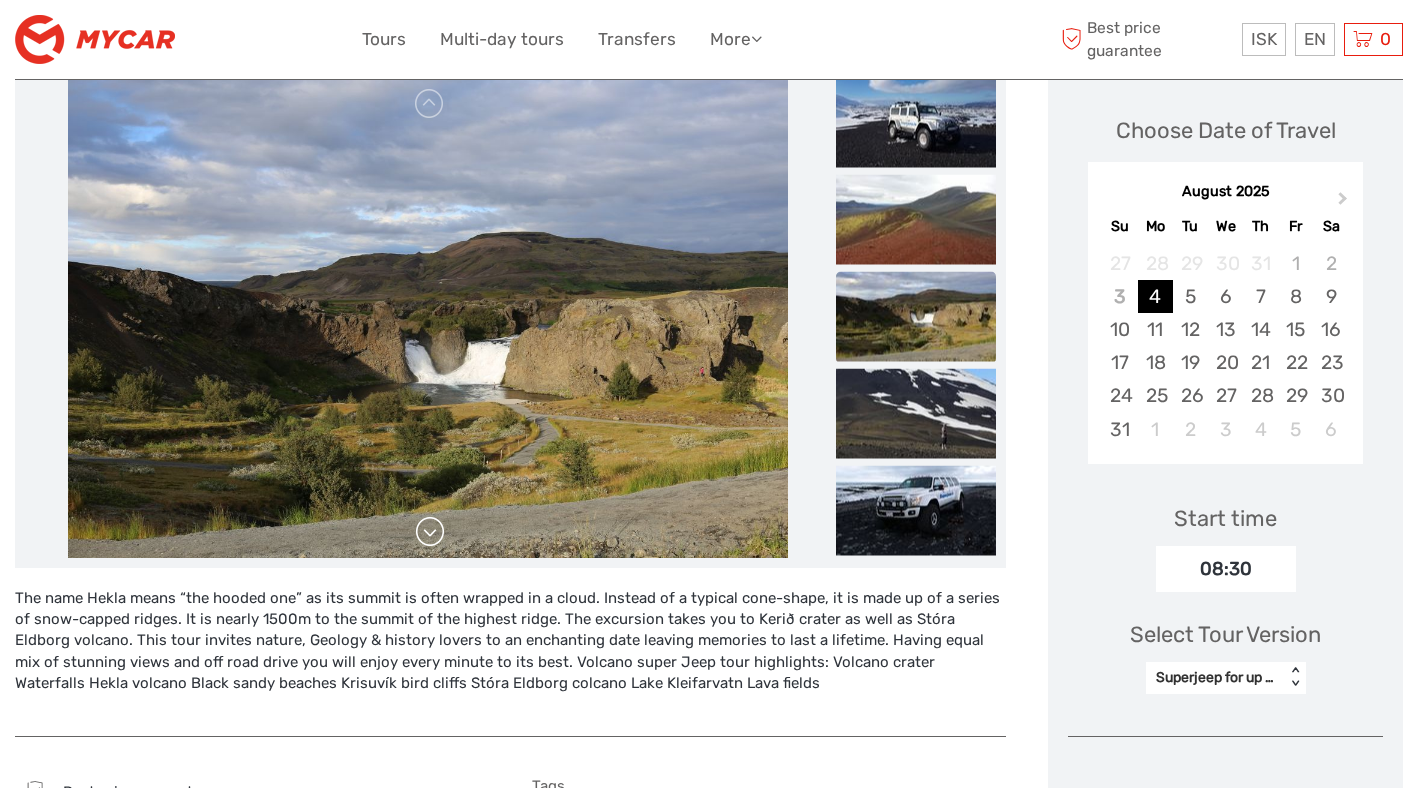 click at bounding box center [430, 532] 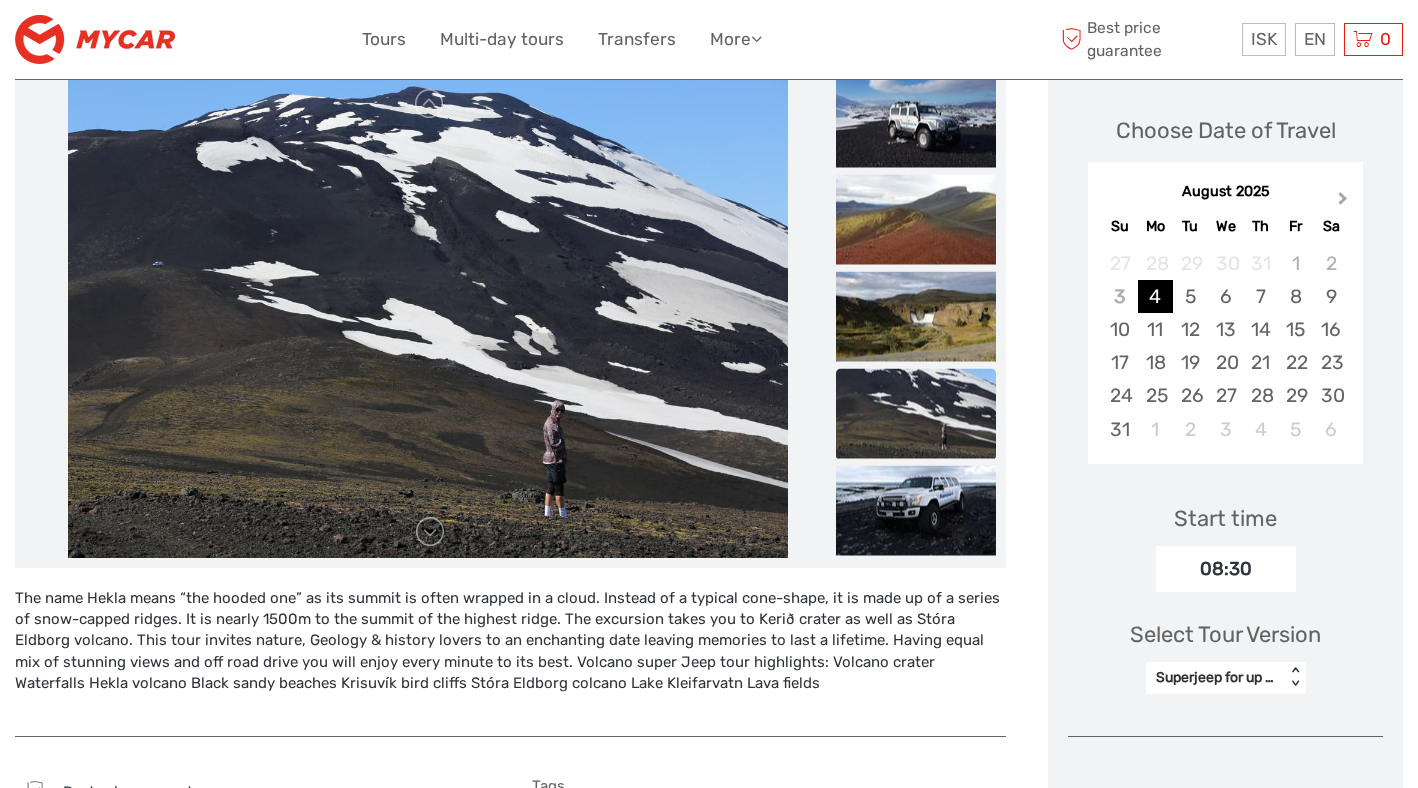 click on "Next Month" at bounding box center (1345, 203) 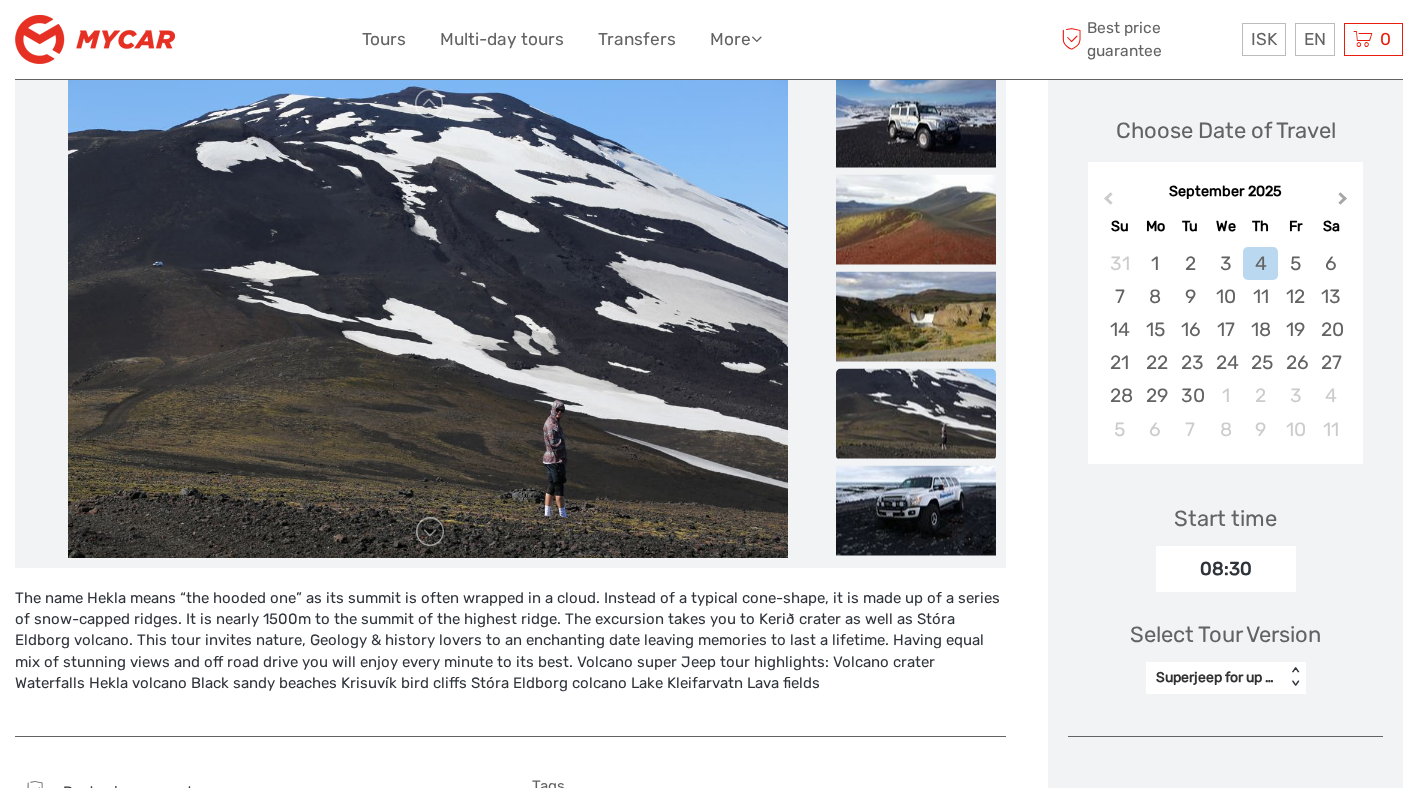 click on "Next Month" at bounding box center (1345, 203) 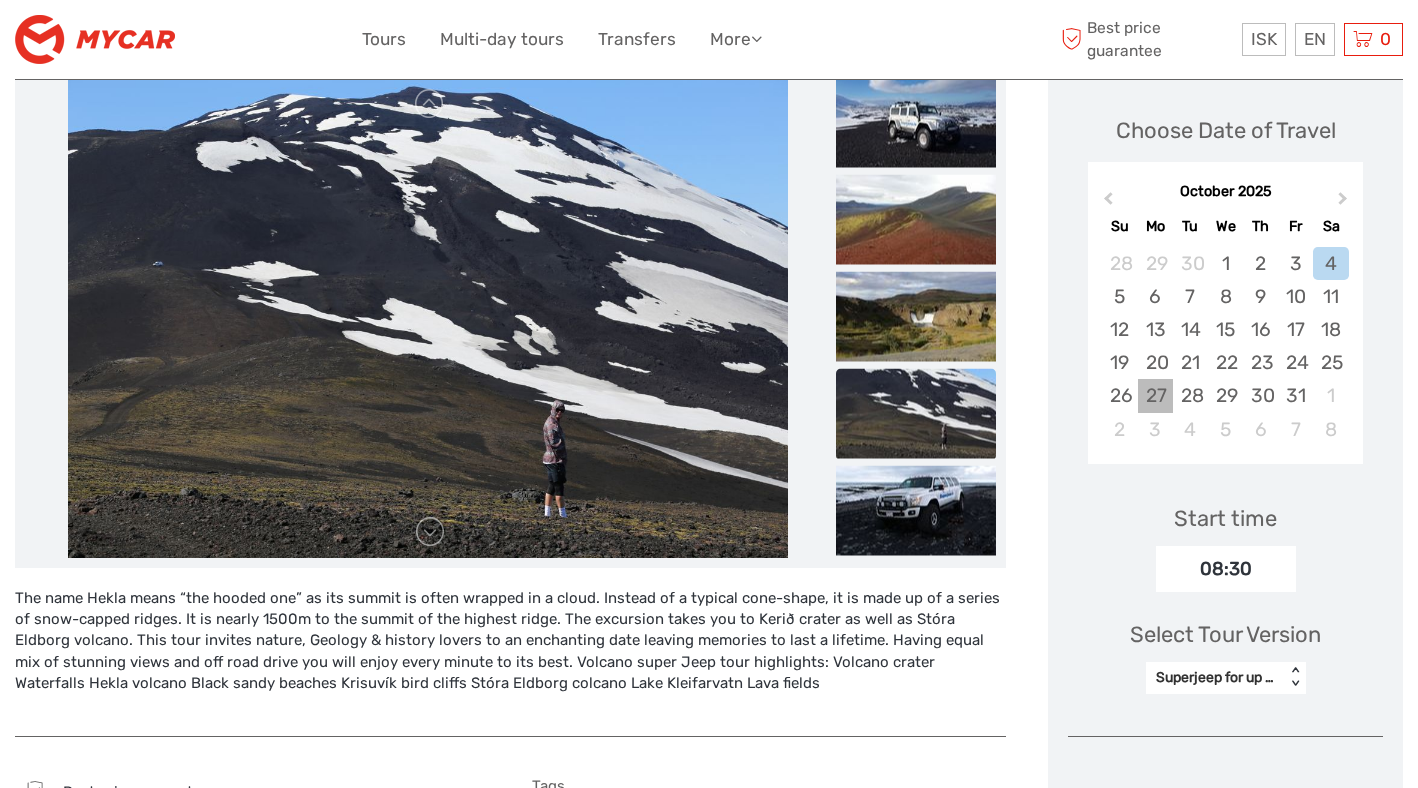 click on "27" at bounding box center [1155, 395] 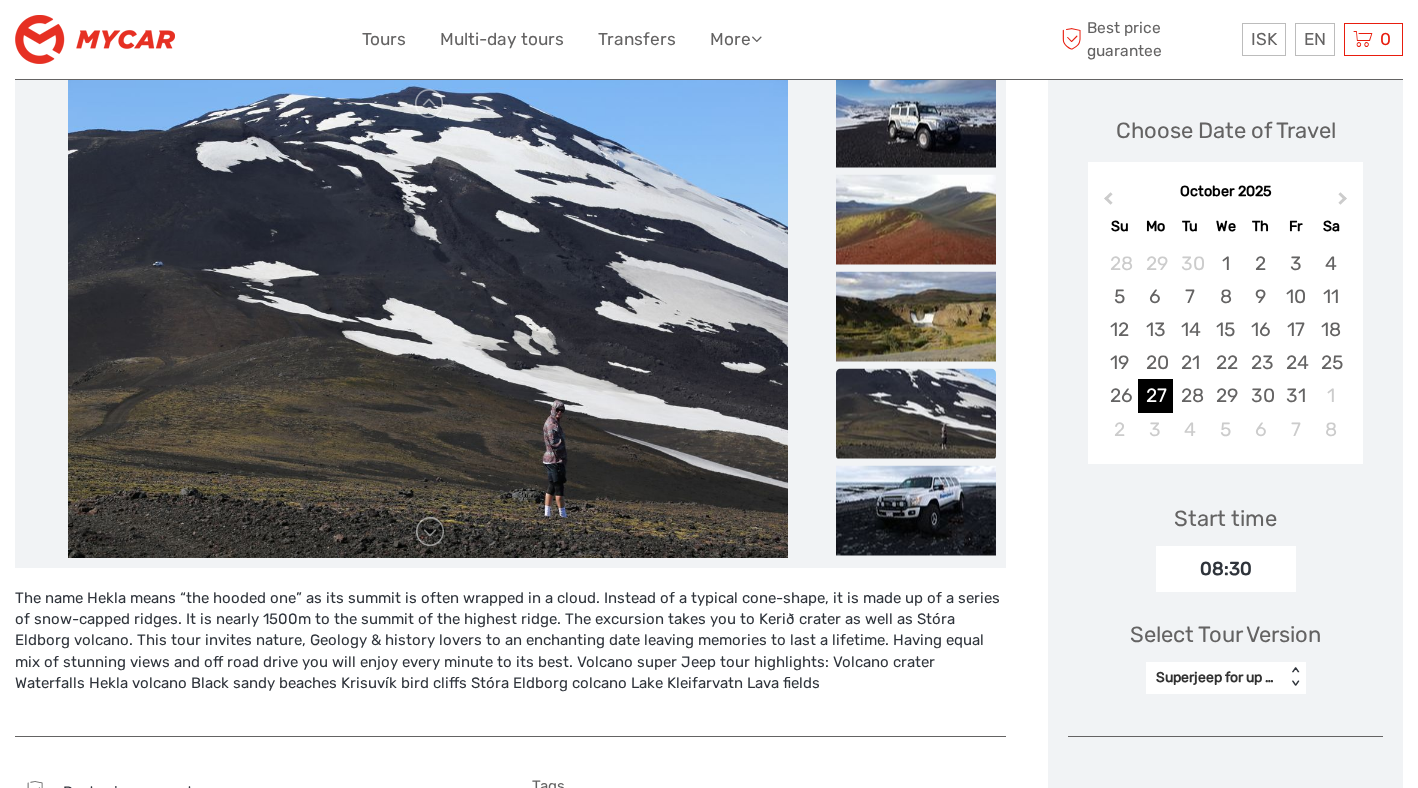 click on "Superjeep for up to 6 persons < >" at bounding box center (1226, 678) 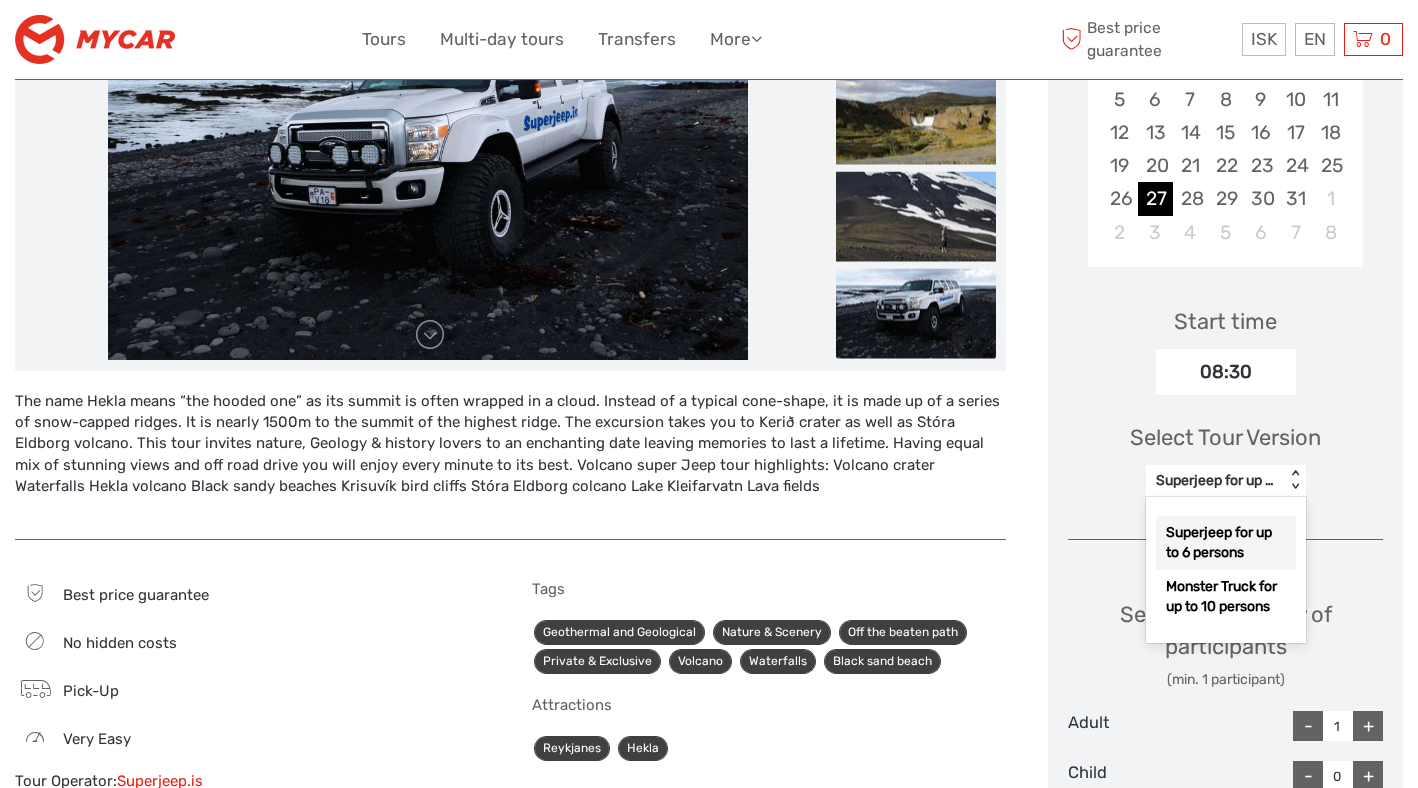 scroll, scrollTop: 467, scrollLeft: 0, axis: vertical 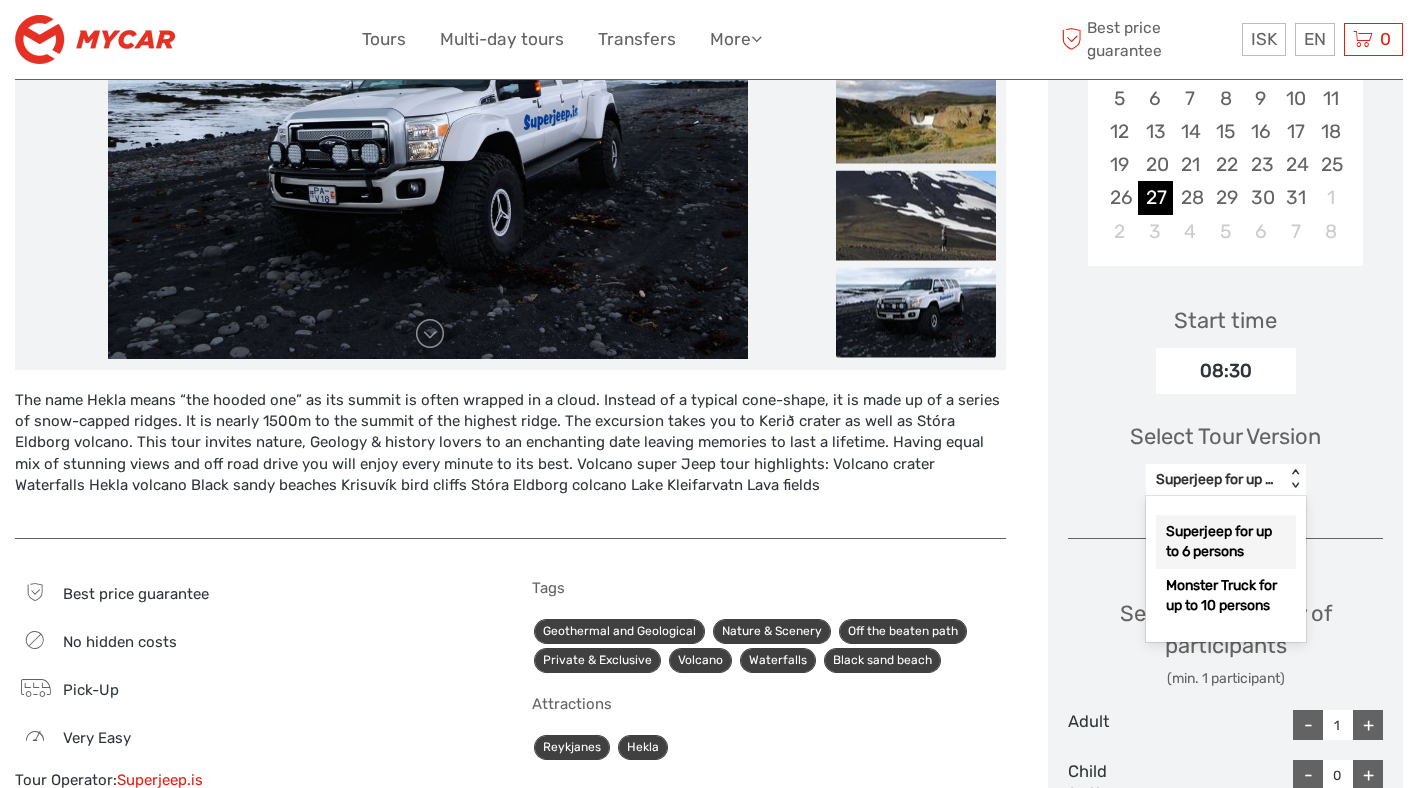 click on "Superjeep for up to 6 persons" at bounding box center (1226, 542) 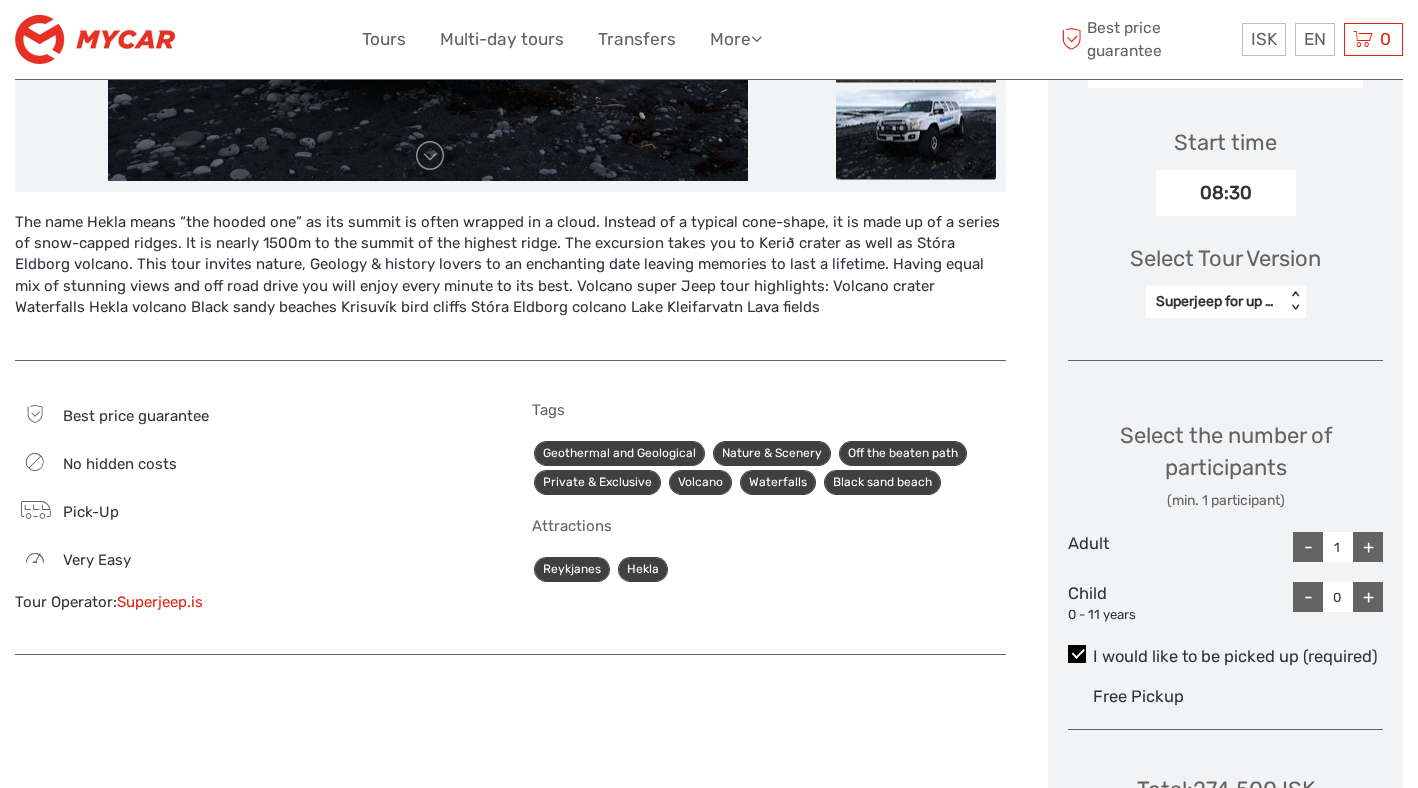 scroll, scrollTop: 665, scrollLeft: 0, axis: vertical 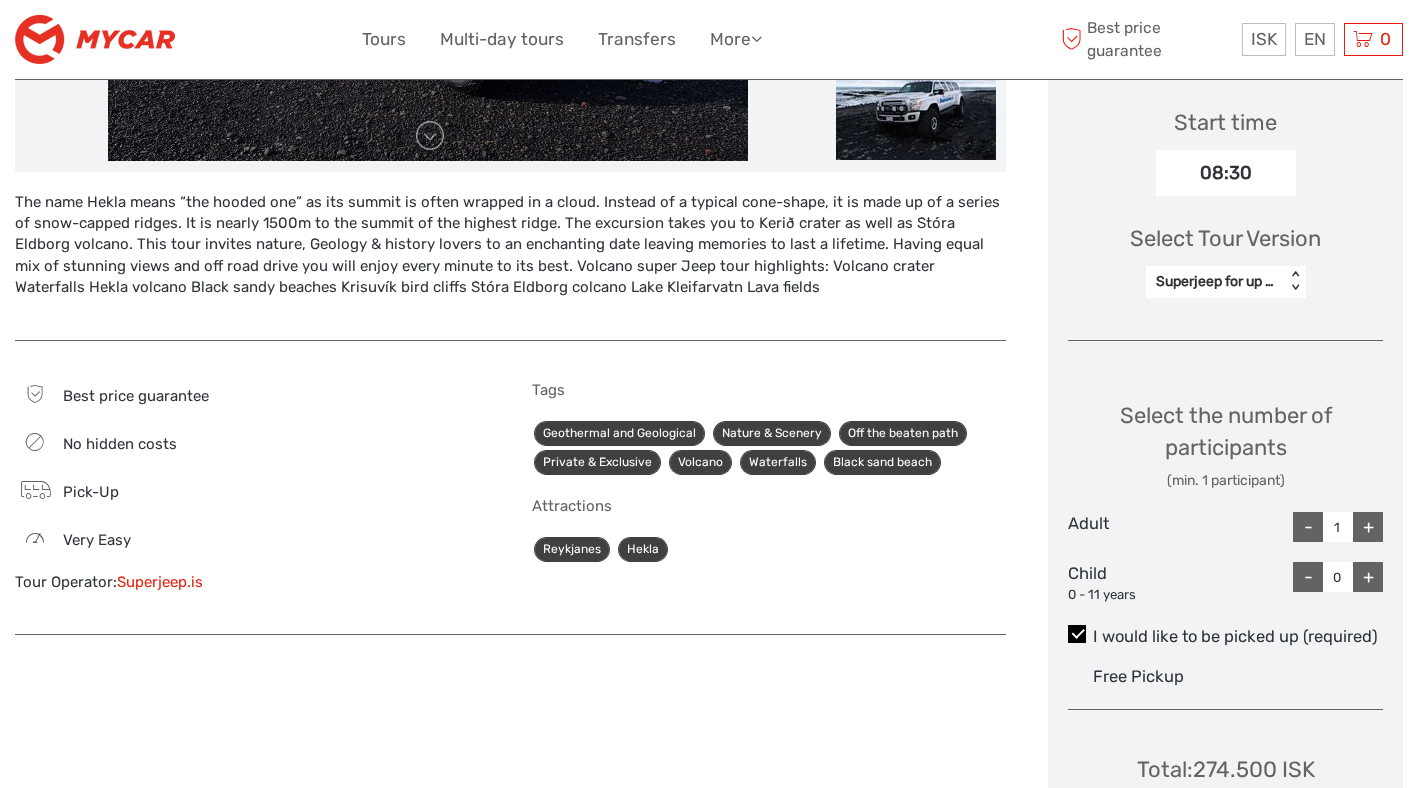 click on "+" at bounding box center (1368, 527) 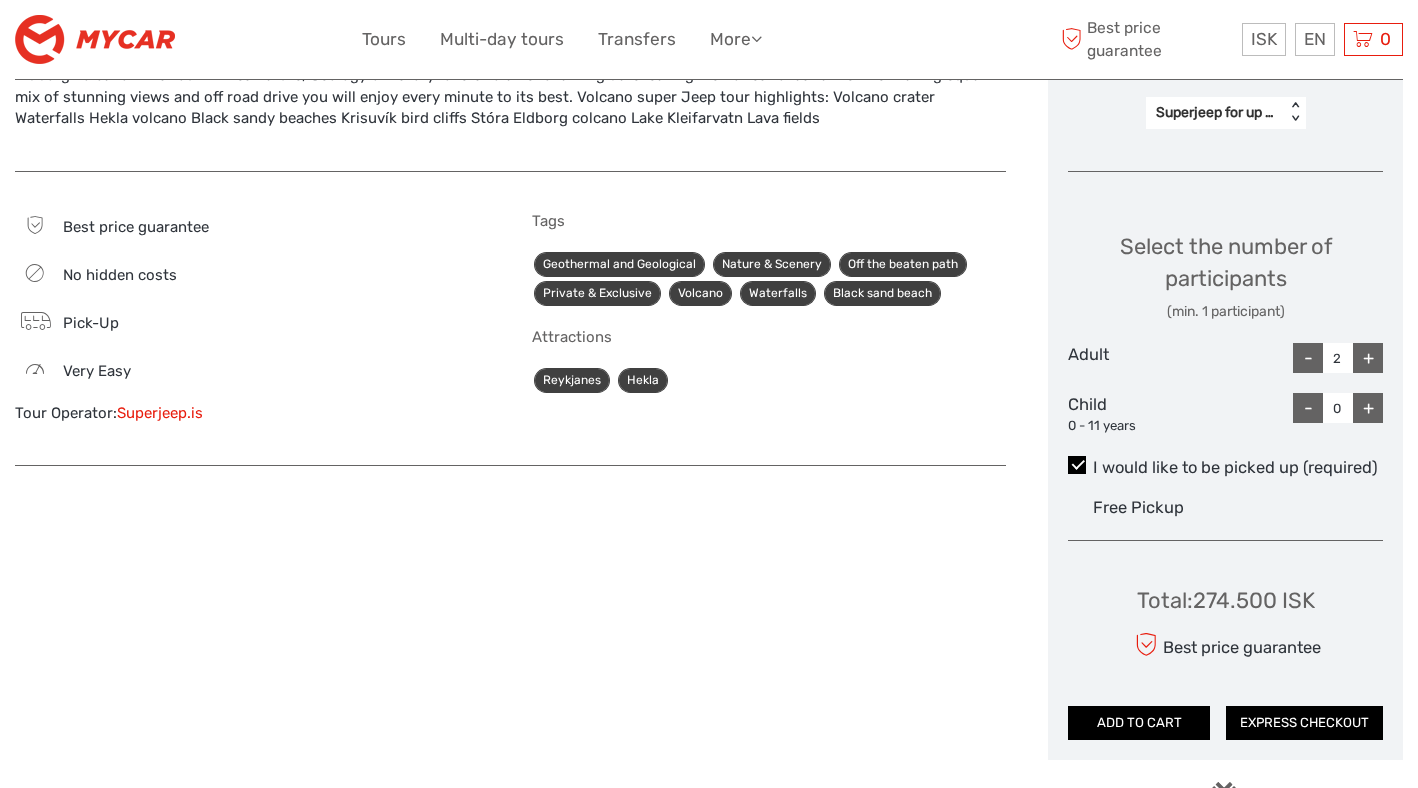 scroll, scrollTop: 845, scrollLeft: 0, axis: vertical 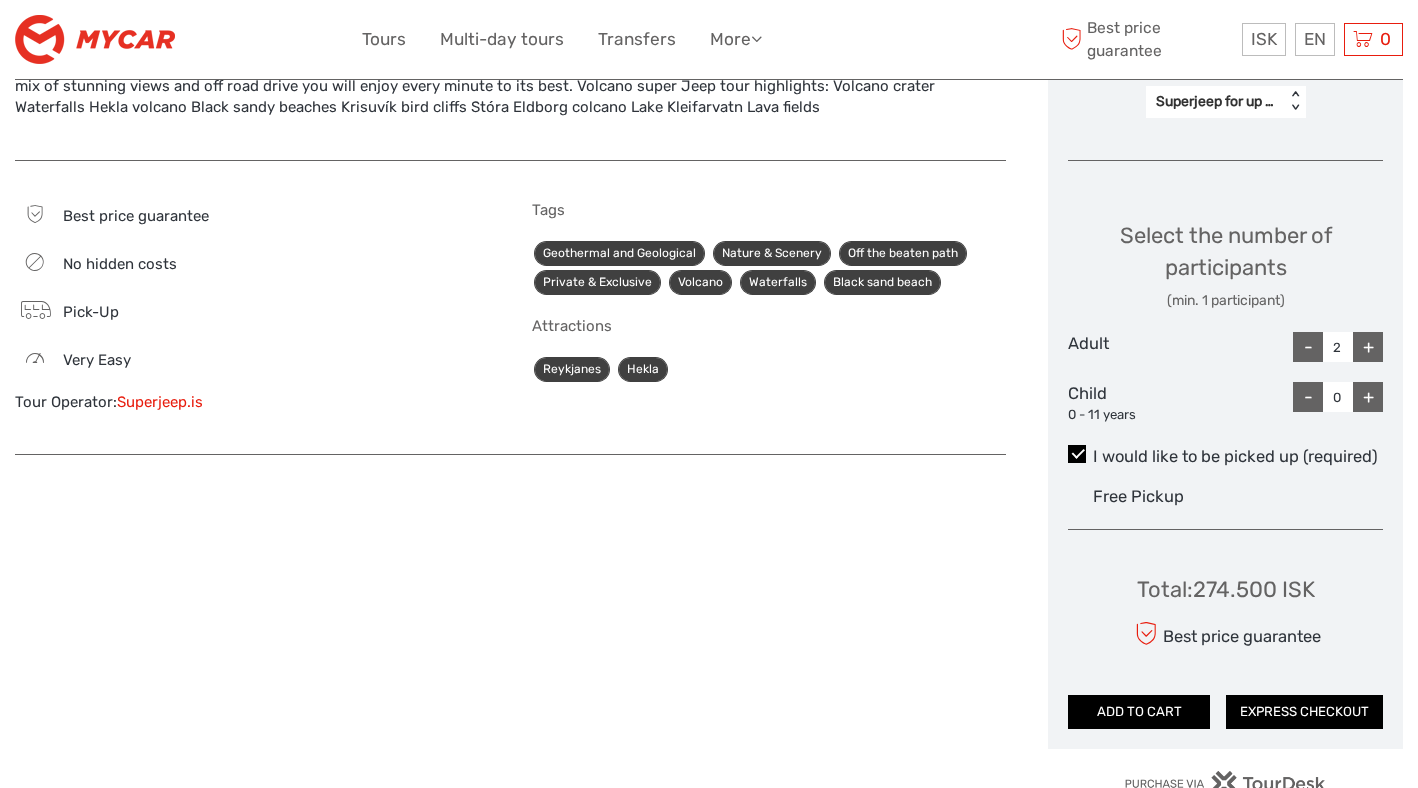 click on "+" at bounding box center [1368, 347] 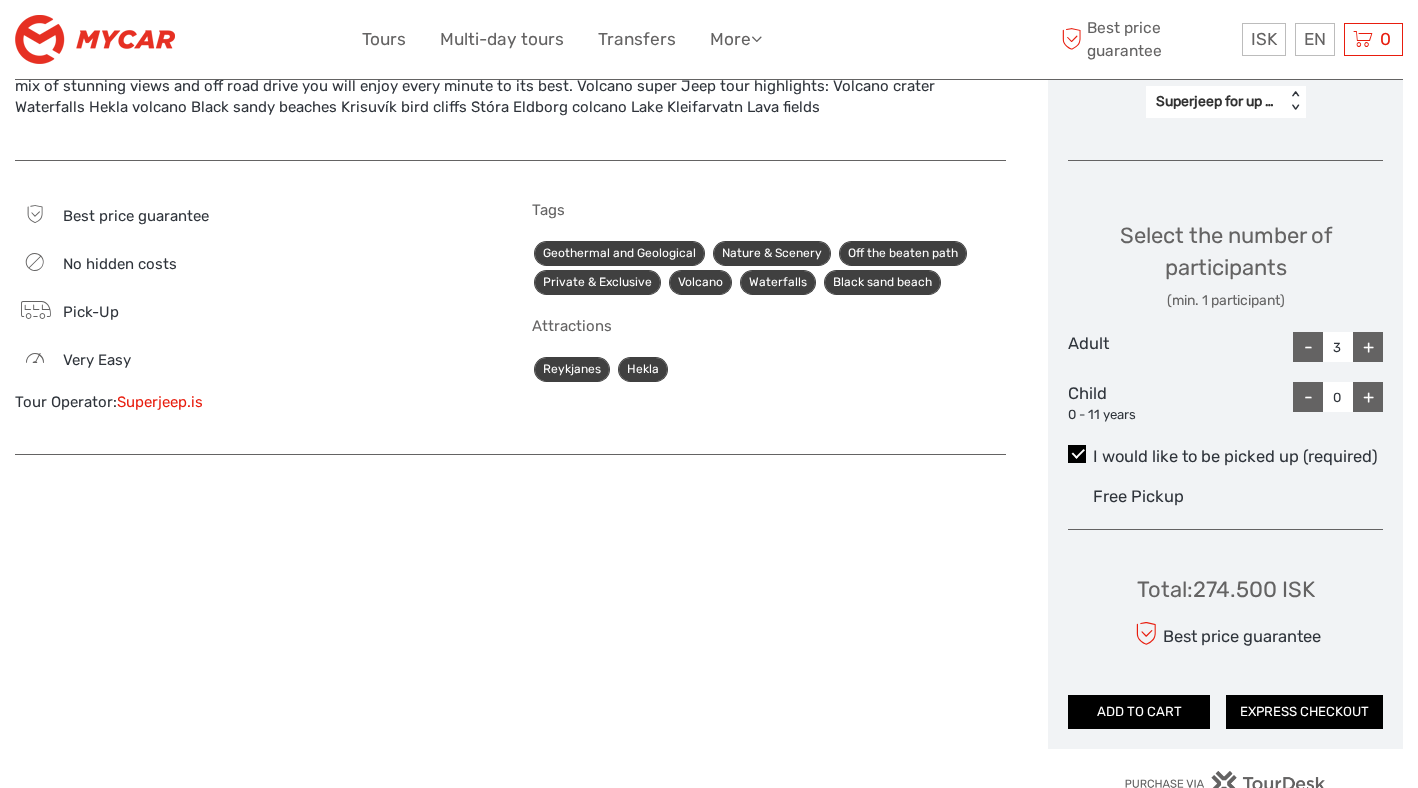 click on "+" at bounding box center (1368, 347) 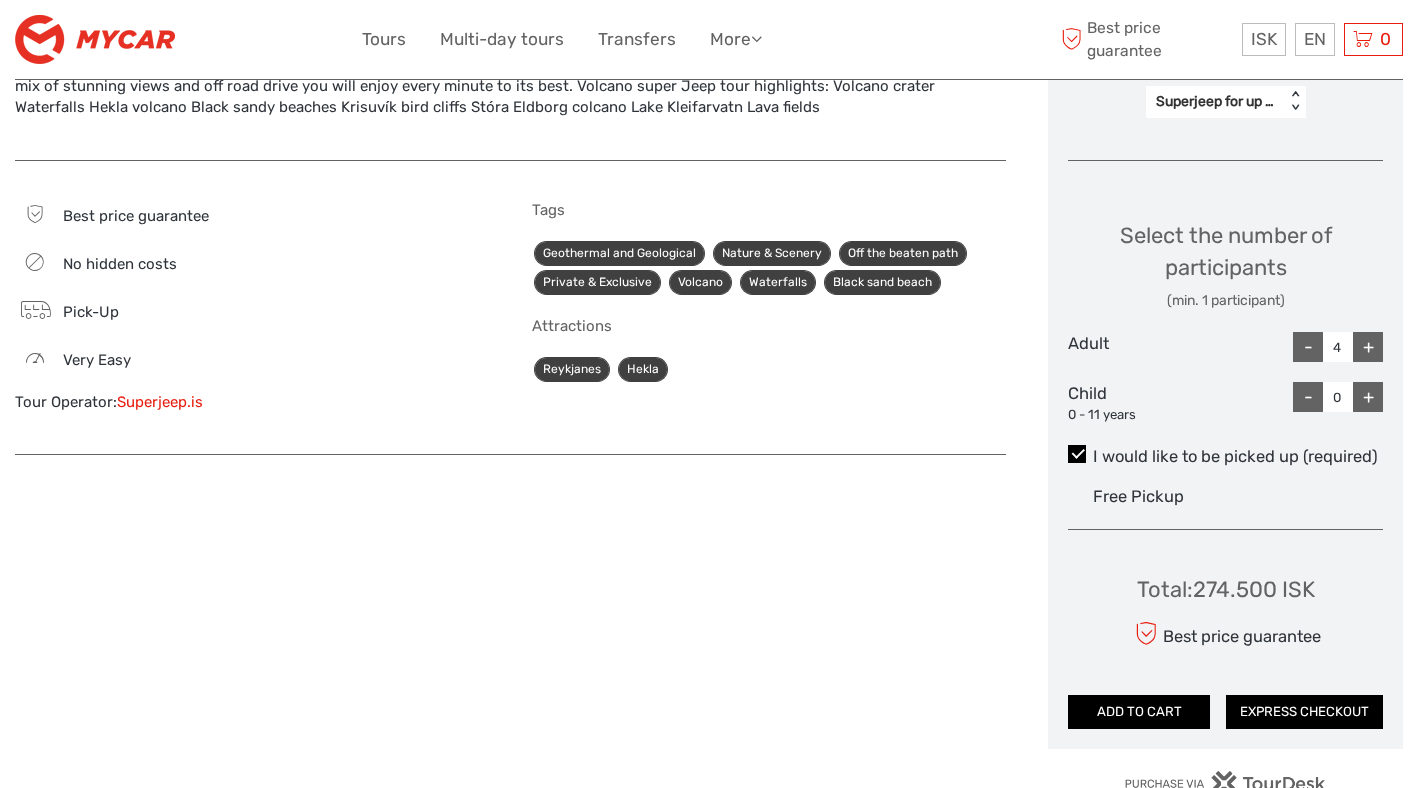 click on "+" at bounding box center (1368, 347) 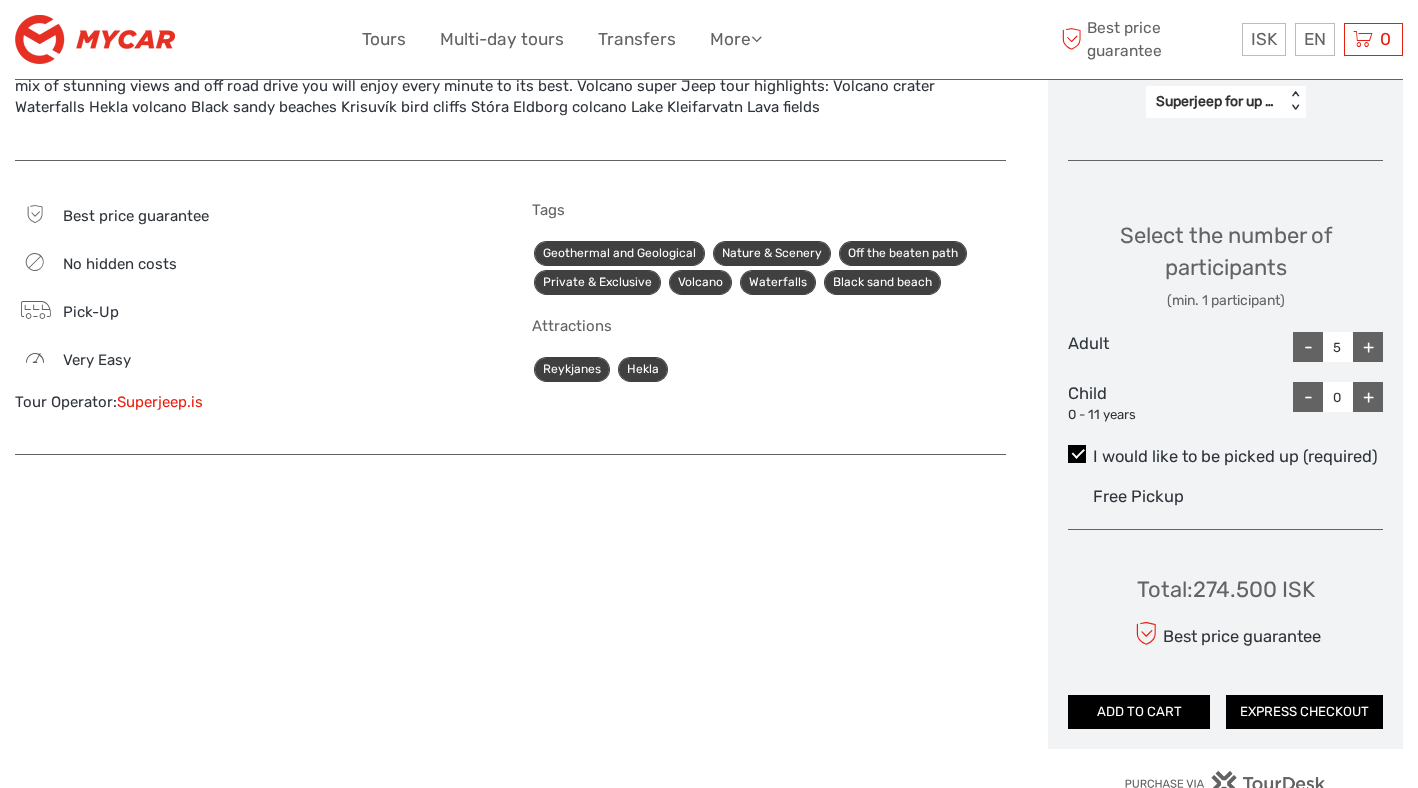 click on "+" at bounding box center [1368, 347] 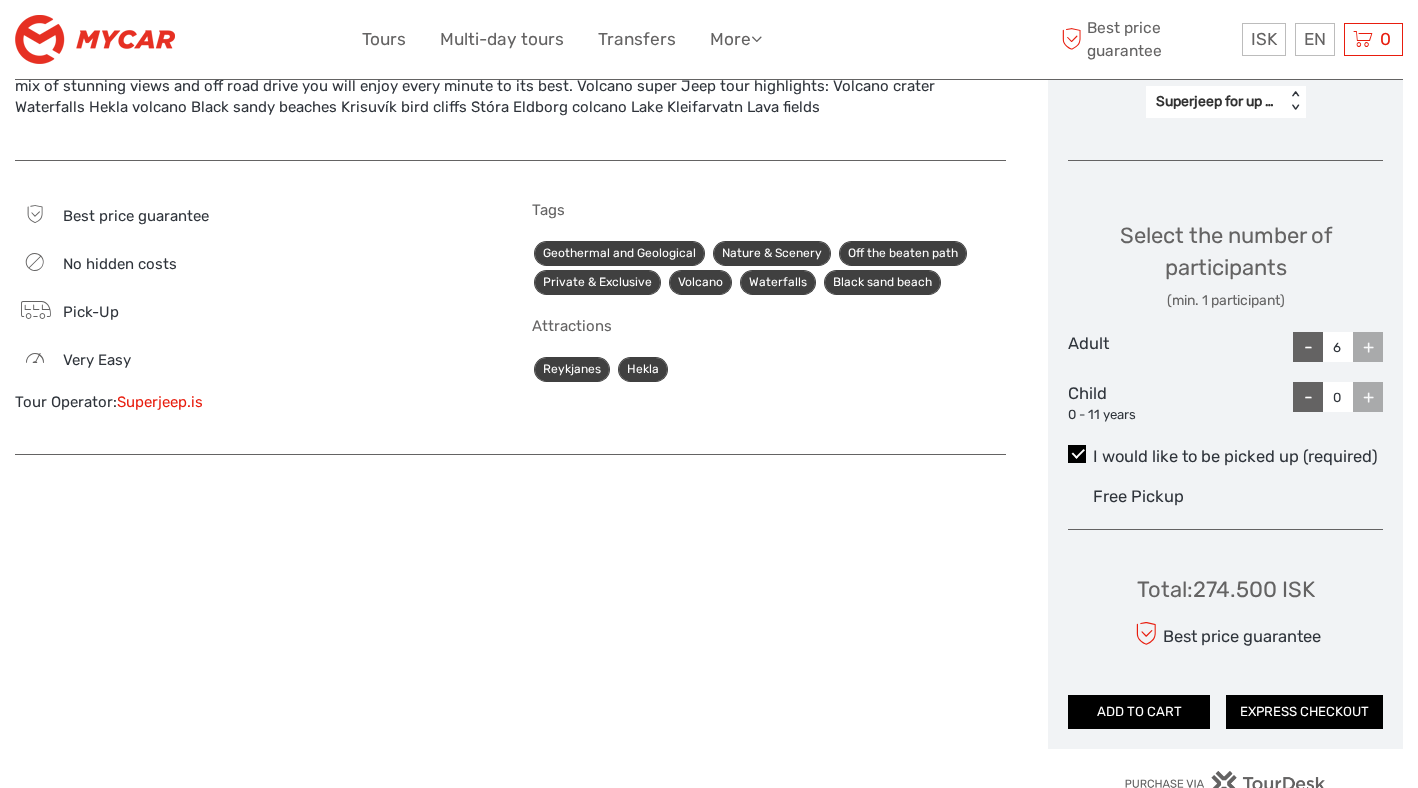 click on "+" at bounding box center [1368, 347] 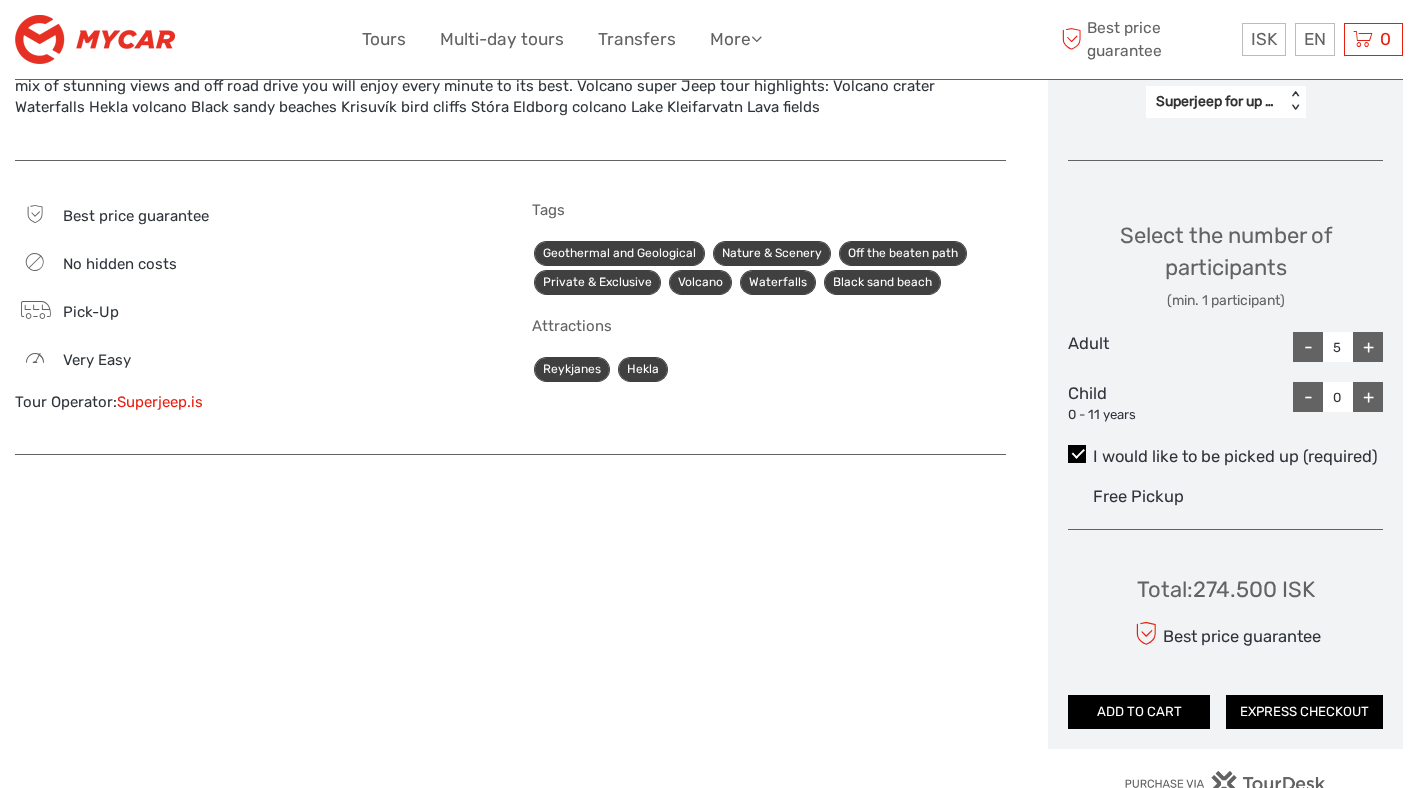 click on "+" at bounding box center (1368, 397) 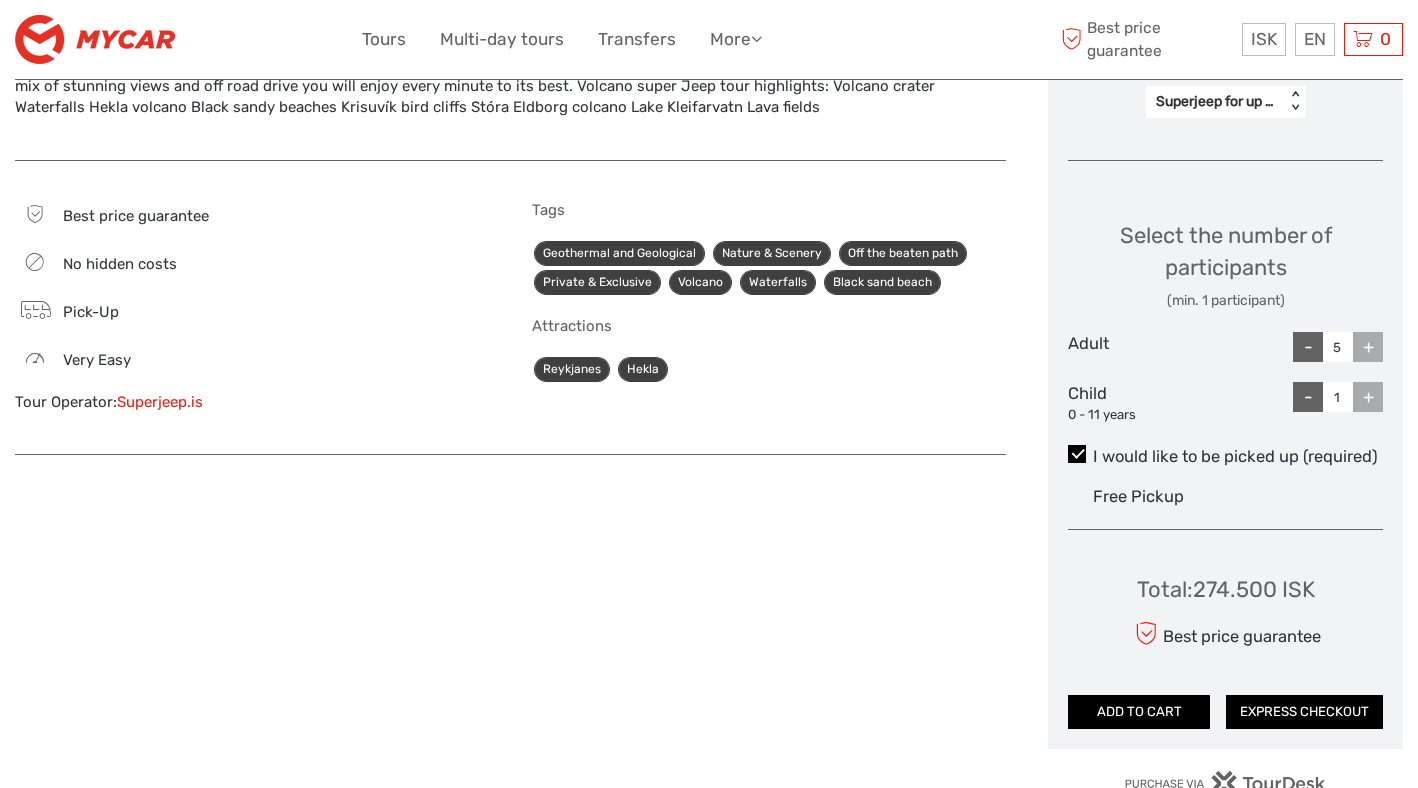 click on "-" at bounding box center [1308, 397] 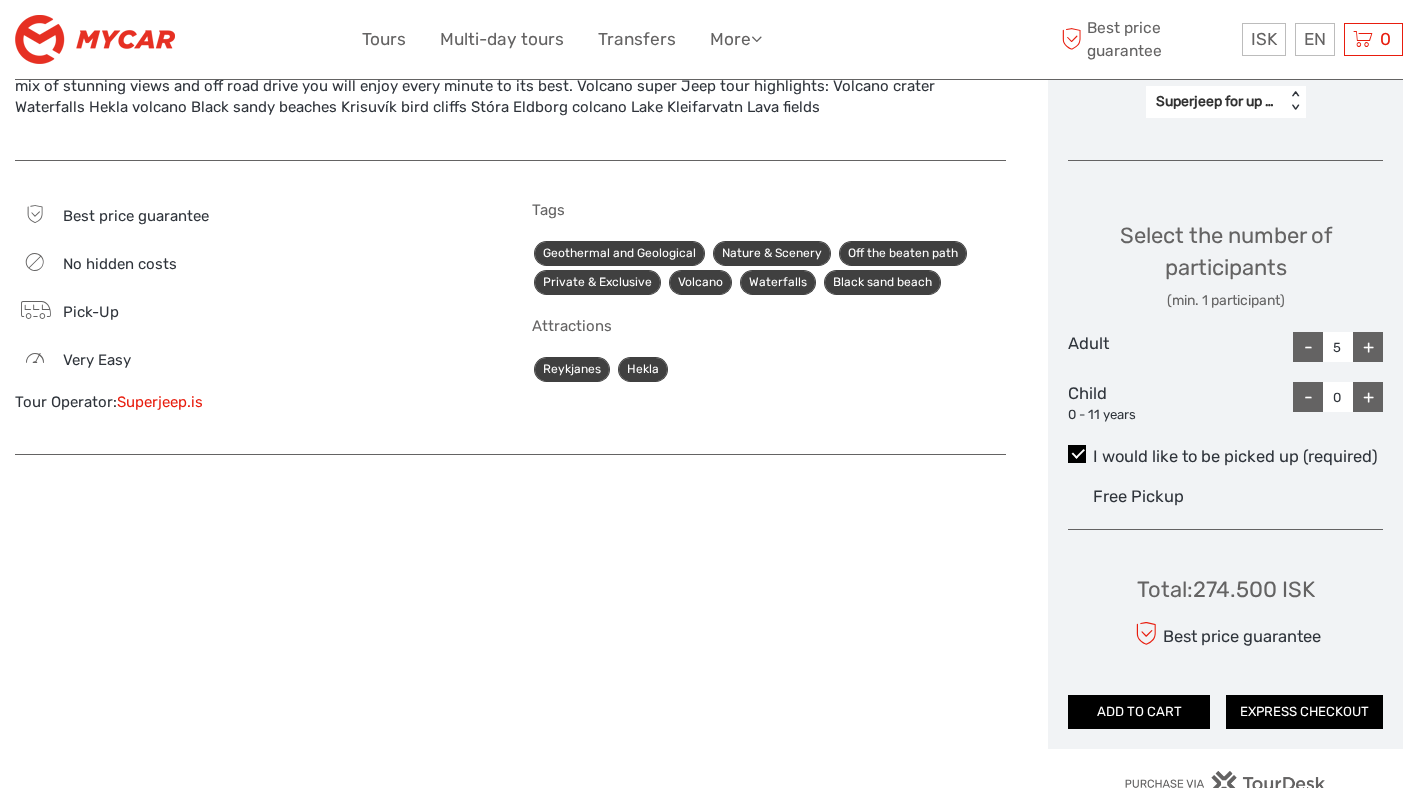 click on "-" at bounding box center (1308, 347) 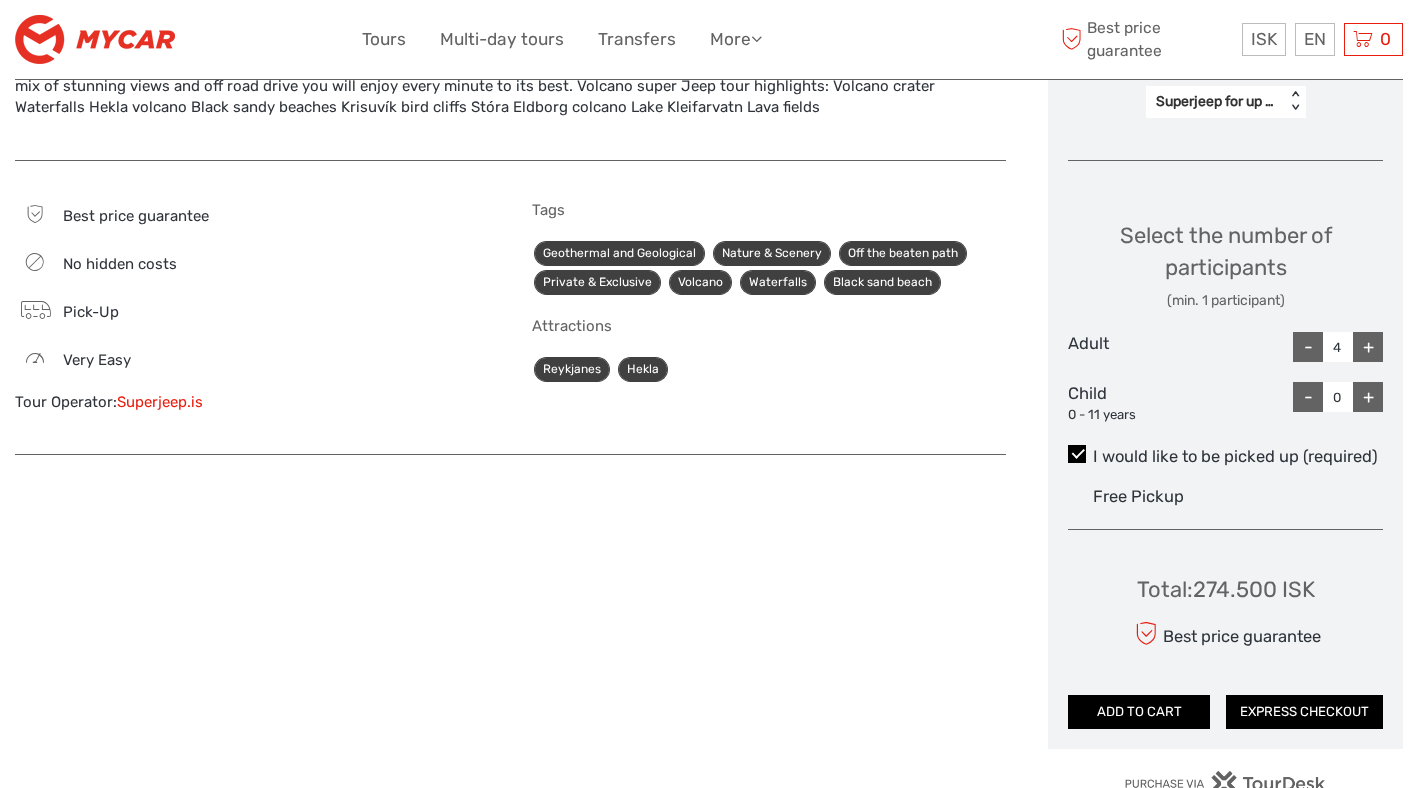 click on "-" at bounding box center [1308, 347] 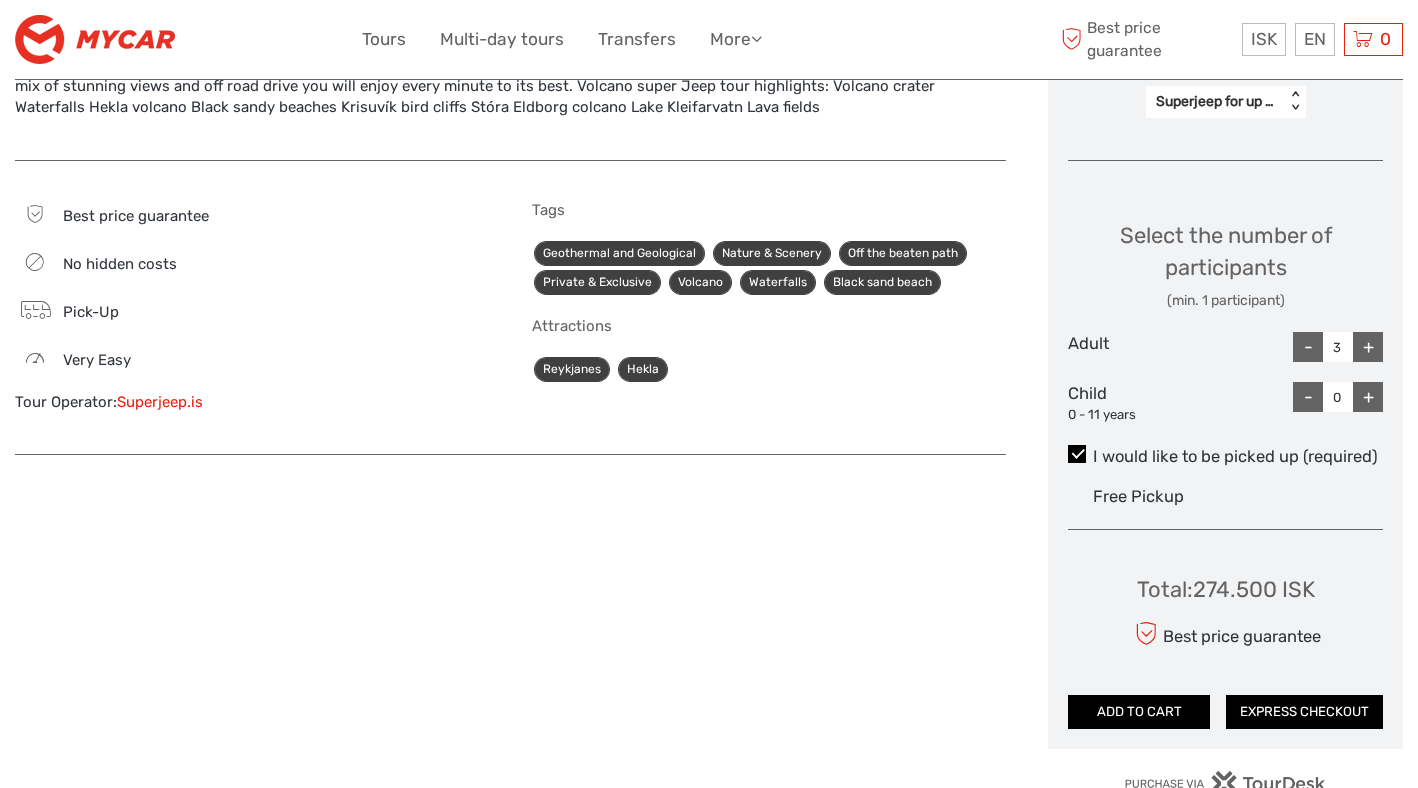 click on "-" at bounding box center [1308, 347] 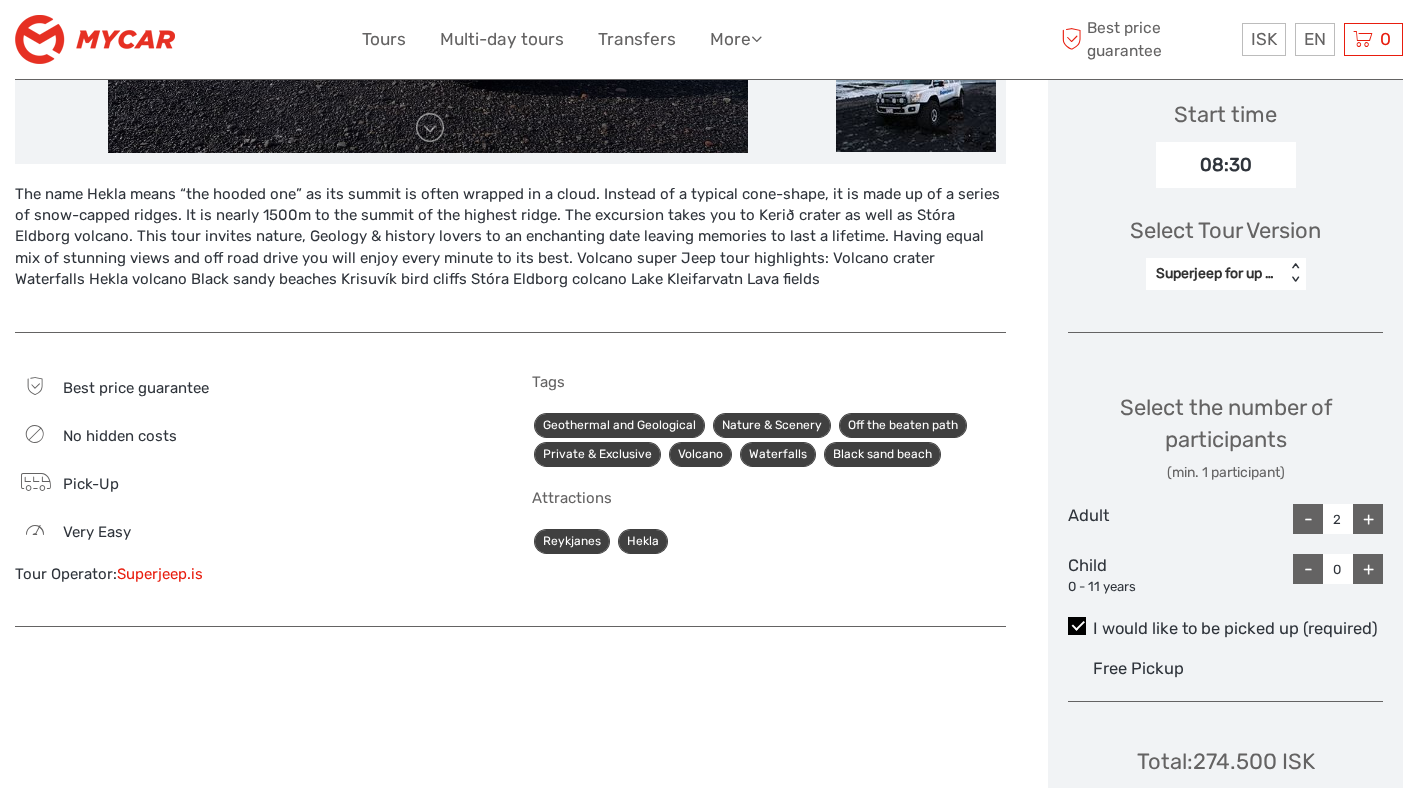 scroll, scrollTop: 664, scrollLeft: 0, axis: vertical 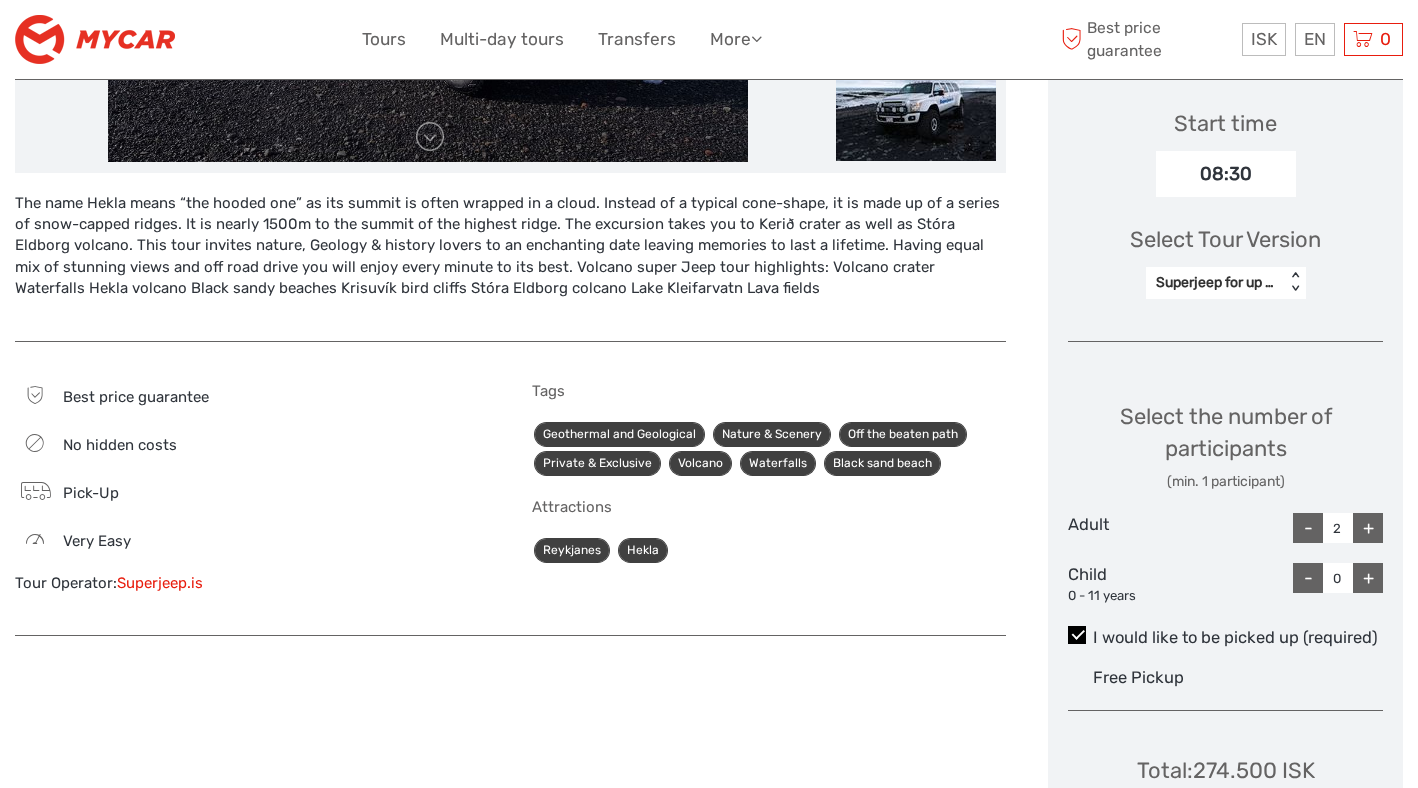 click on "Superjeep for up to 6 persons" at bounding box center [1215, 283] 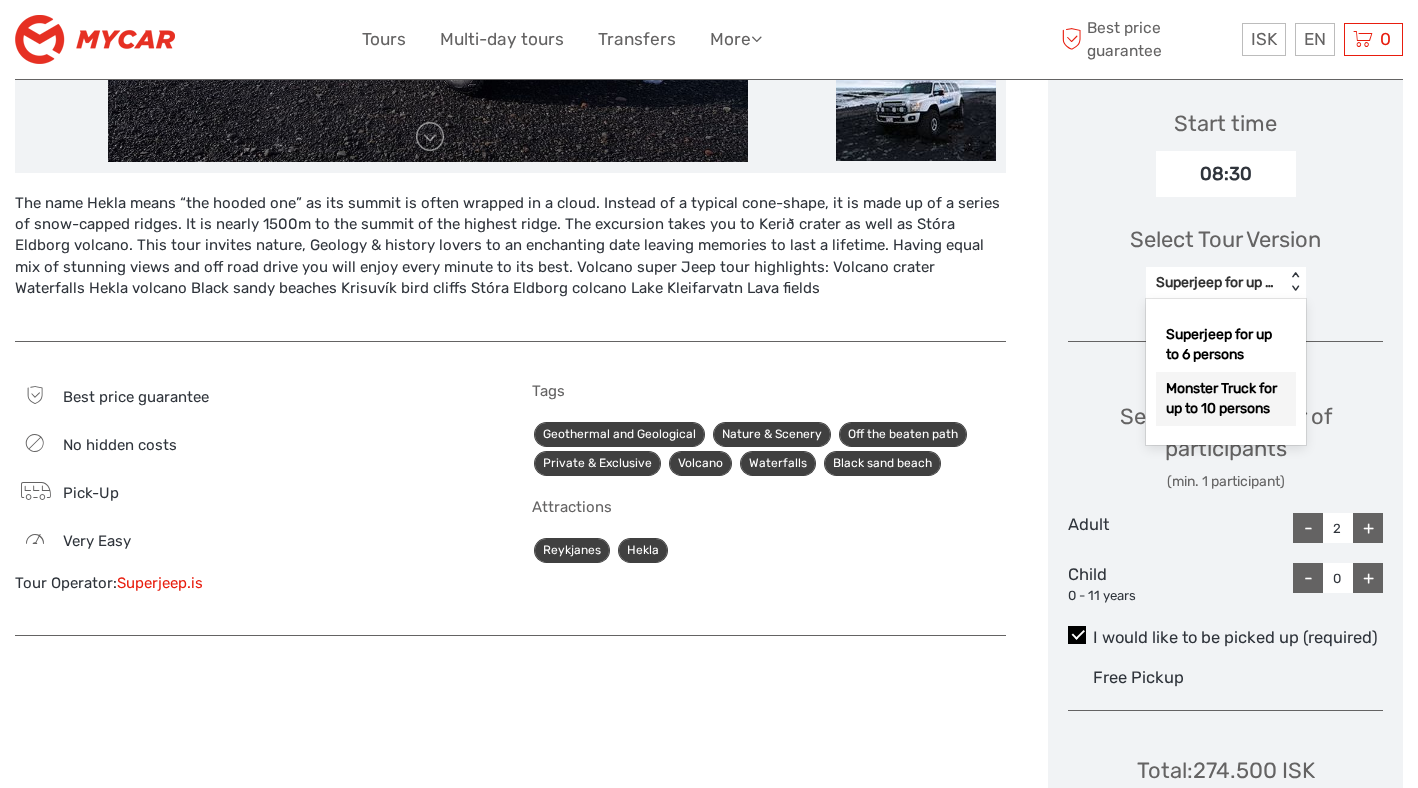 click on "Monster Truck for up to 10 persons" at bounding box center (1226, 399) 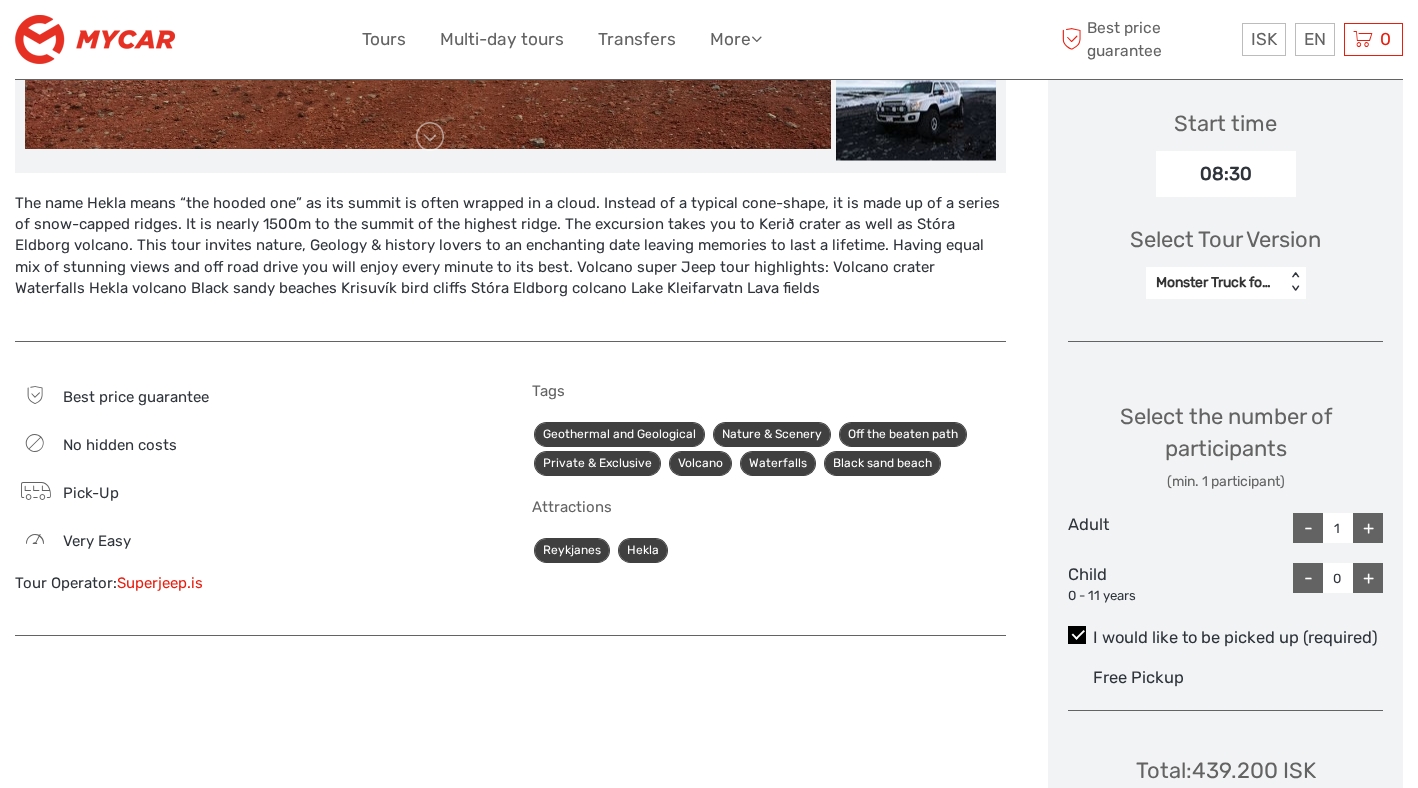 click on "Monster Truck for up to 10 persons" at bounding box center [1215, 283] 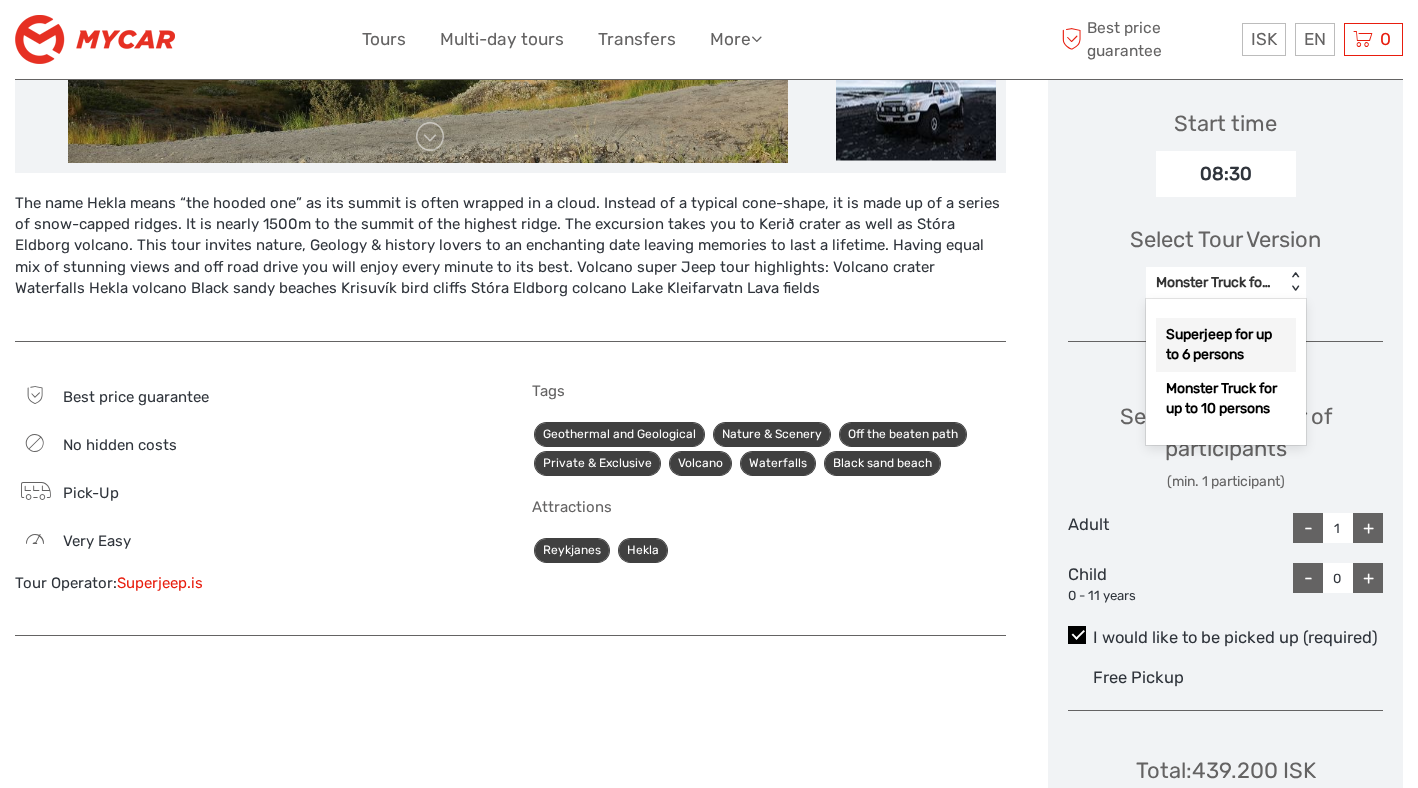 click on "Superjeep for up to 6 persons" at bounding box center [1226, 345] 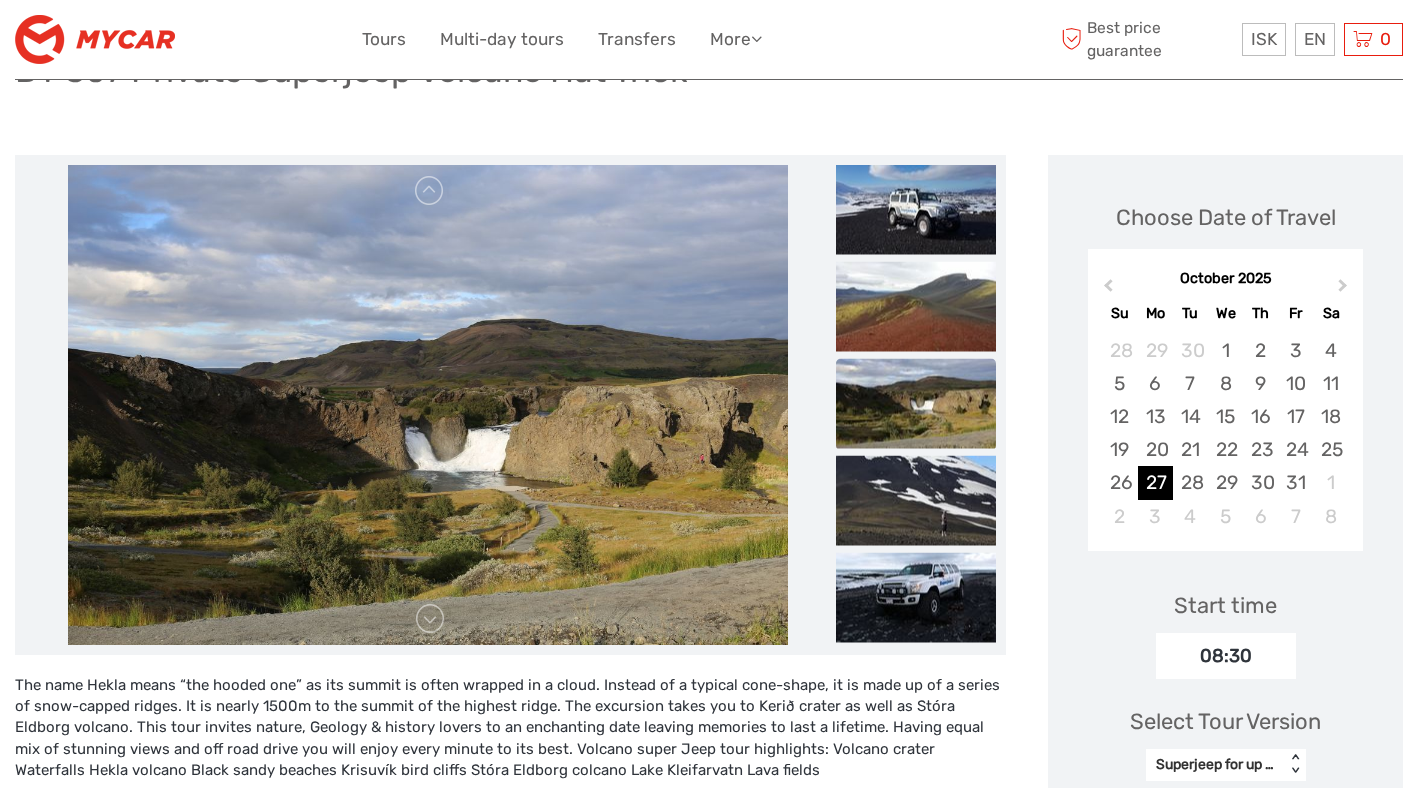 scroll, scrollTop: 205, scrollLeft: 0, axis: vertical 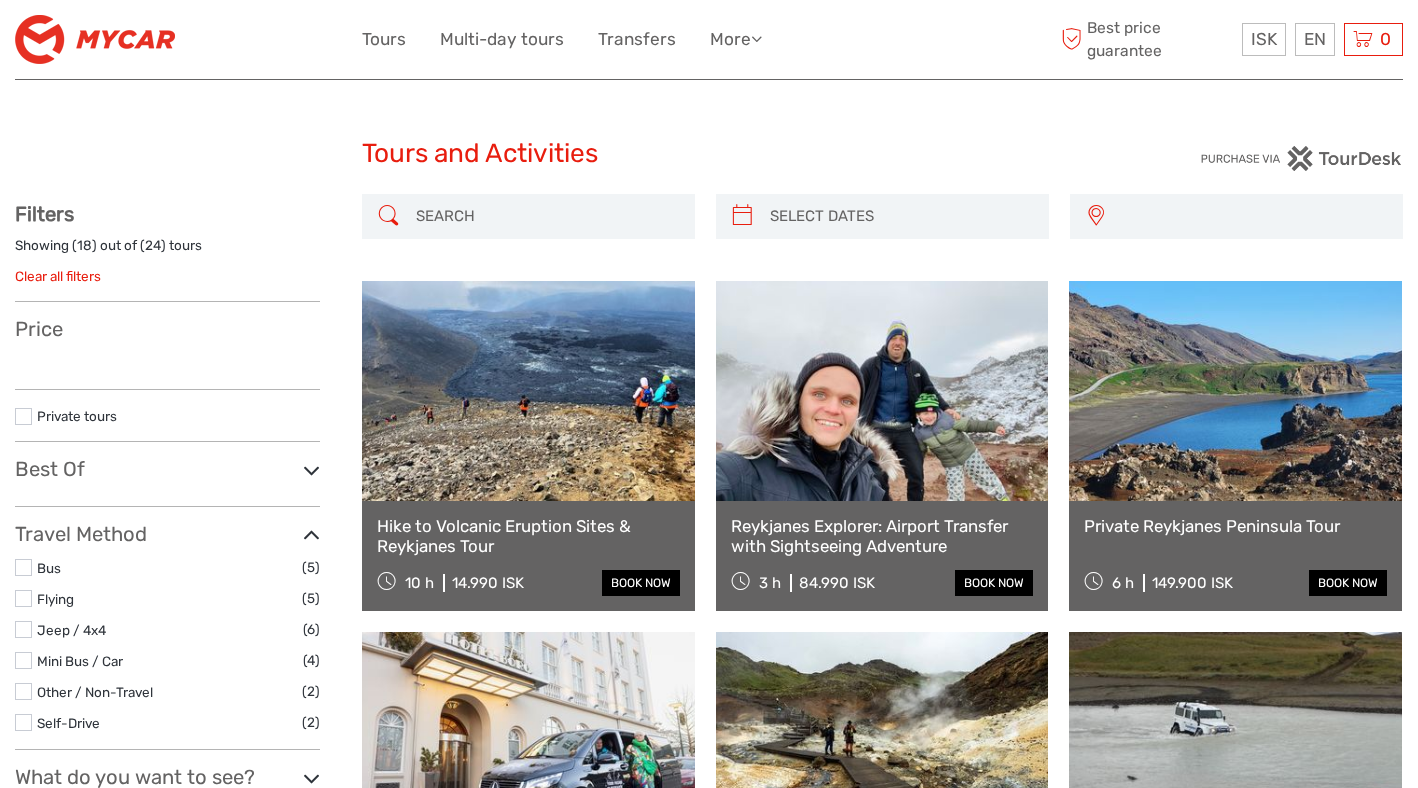 select 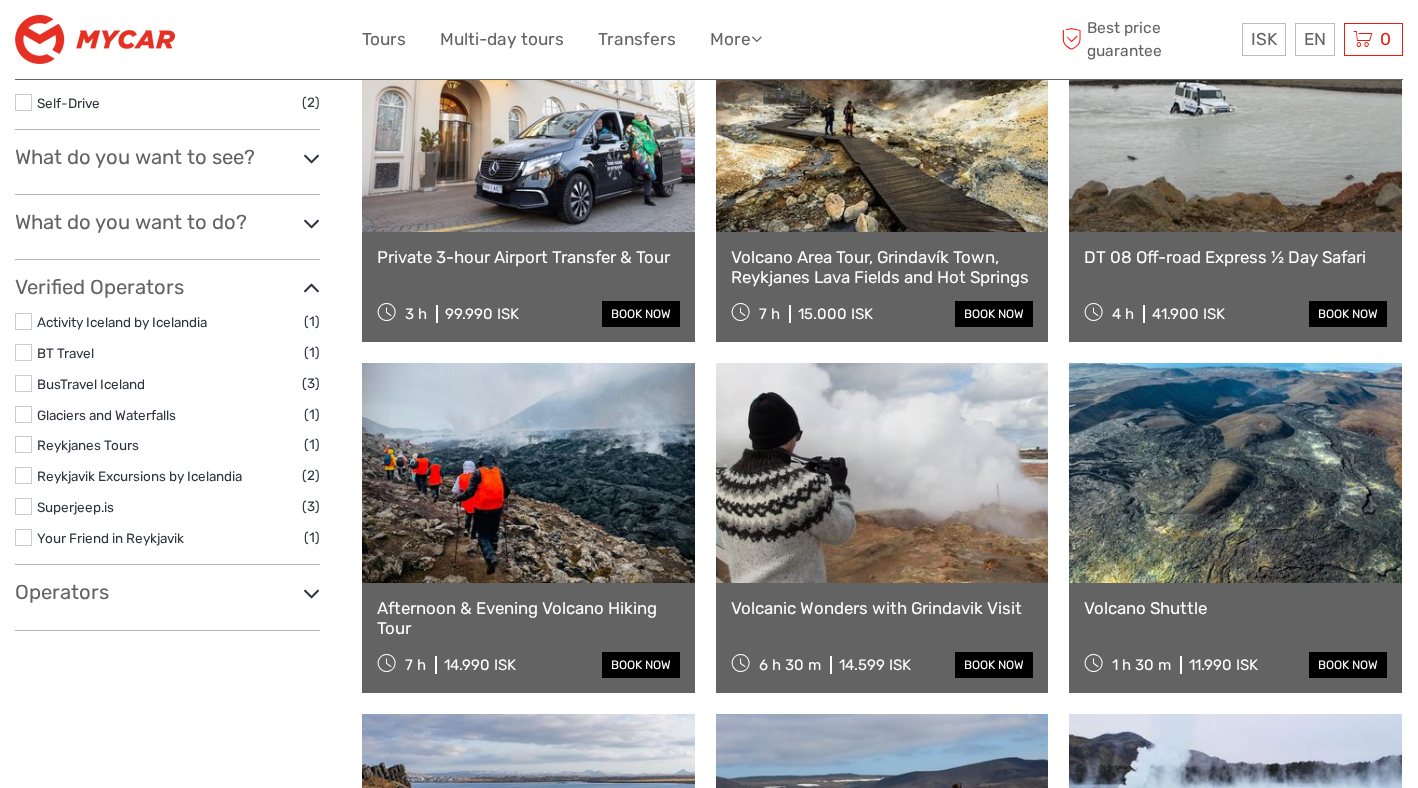 select 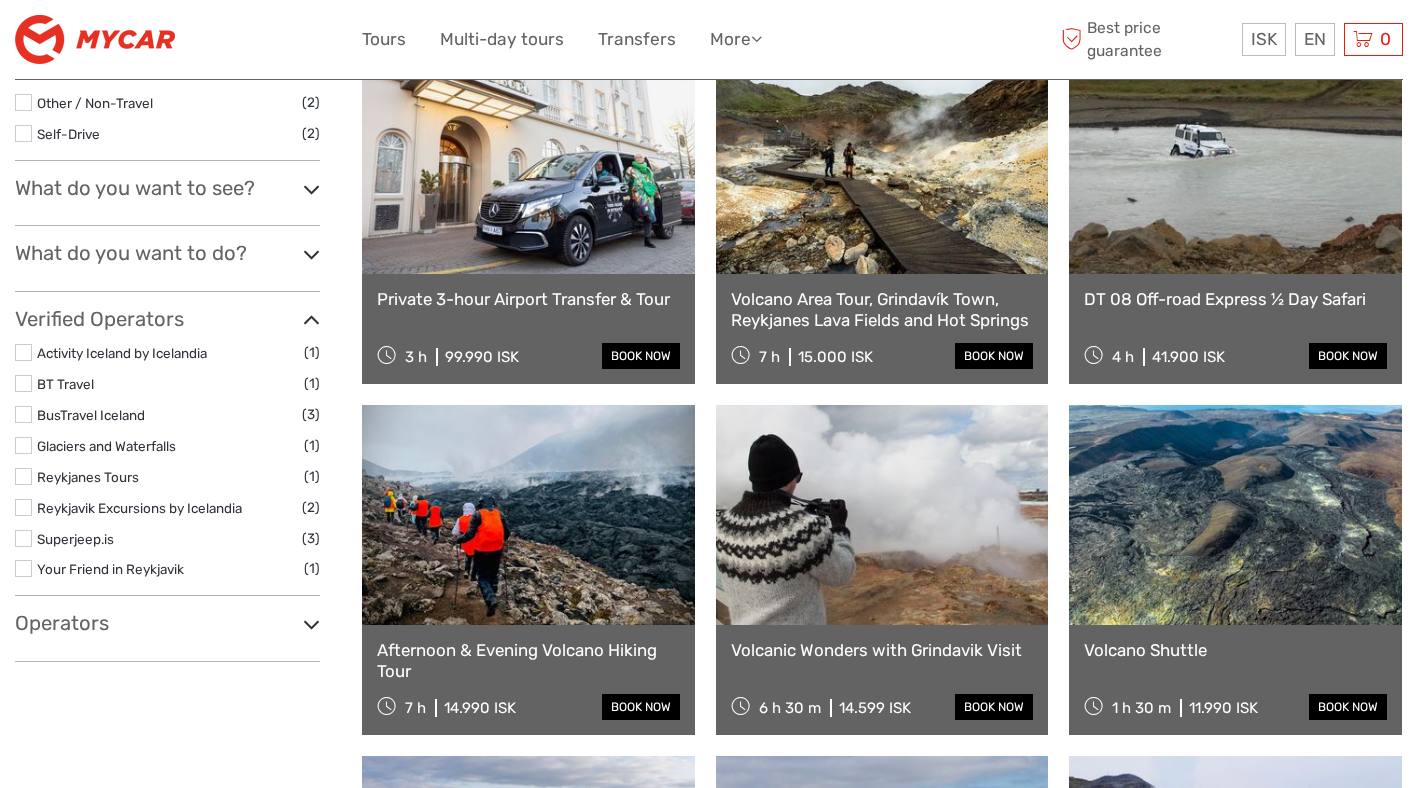 scroll, scrollTop: 0, scrollLeft: 0, axis: both 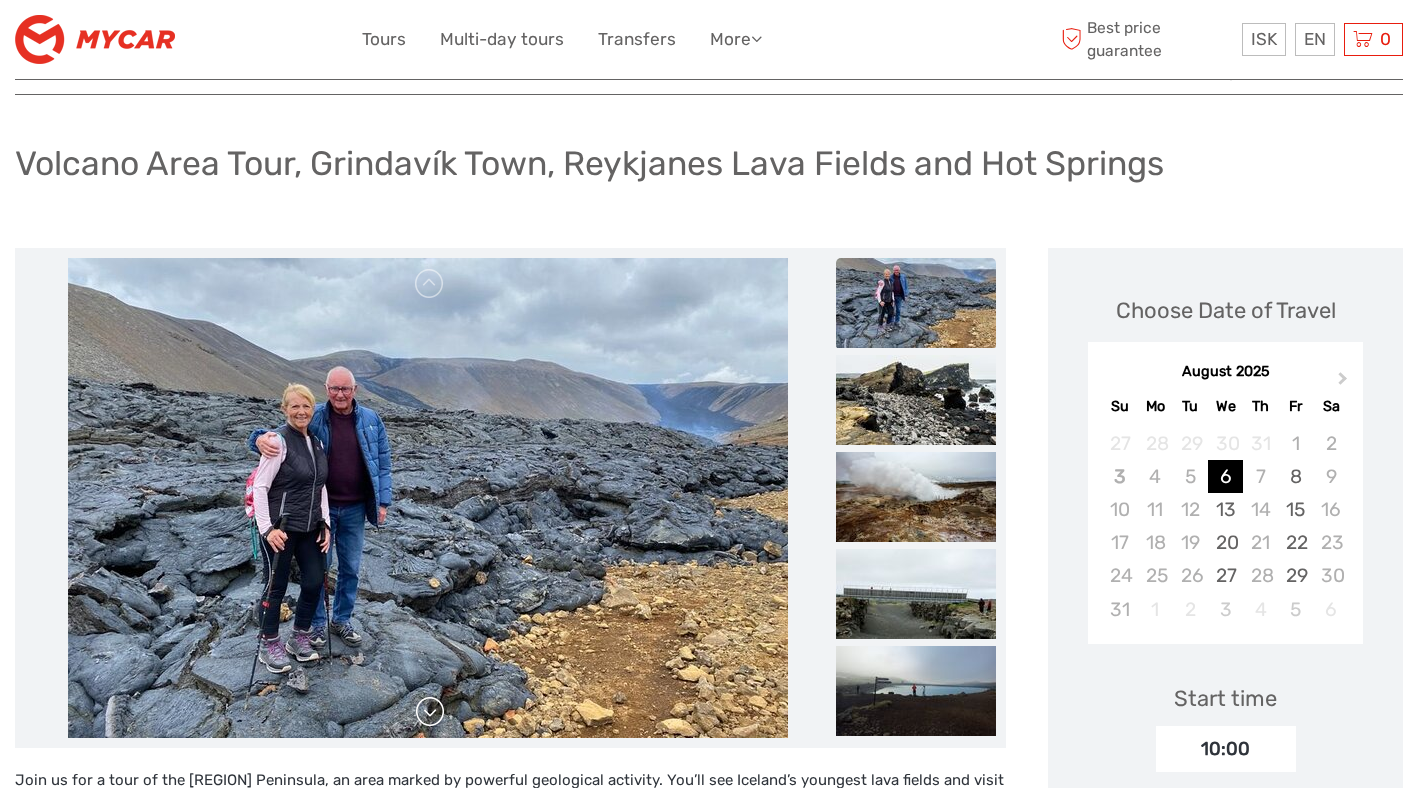 click at bounding box center [430, 712] 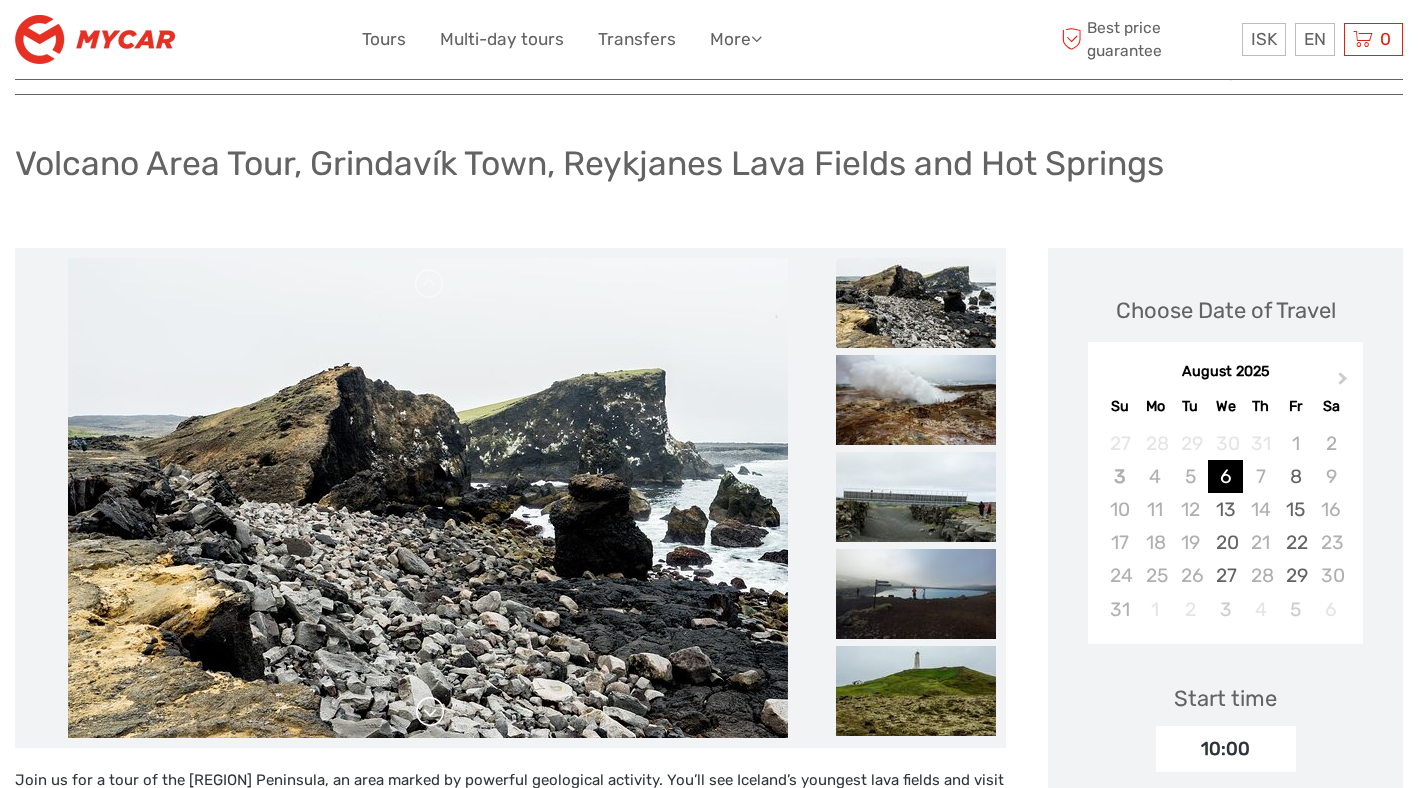 click at bounding box center [430, 712] 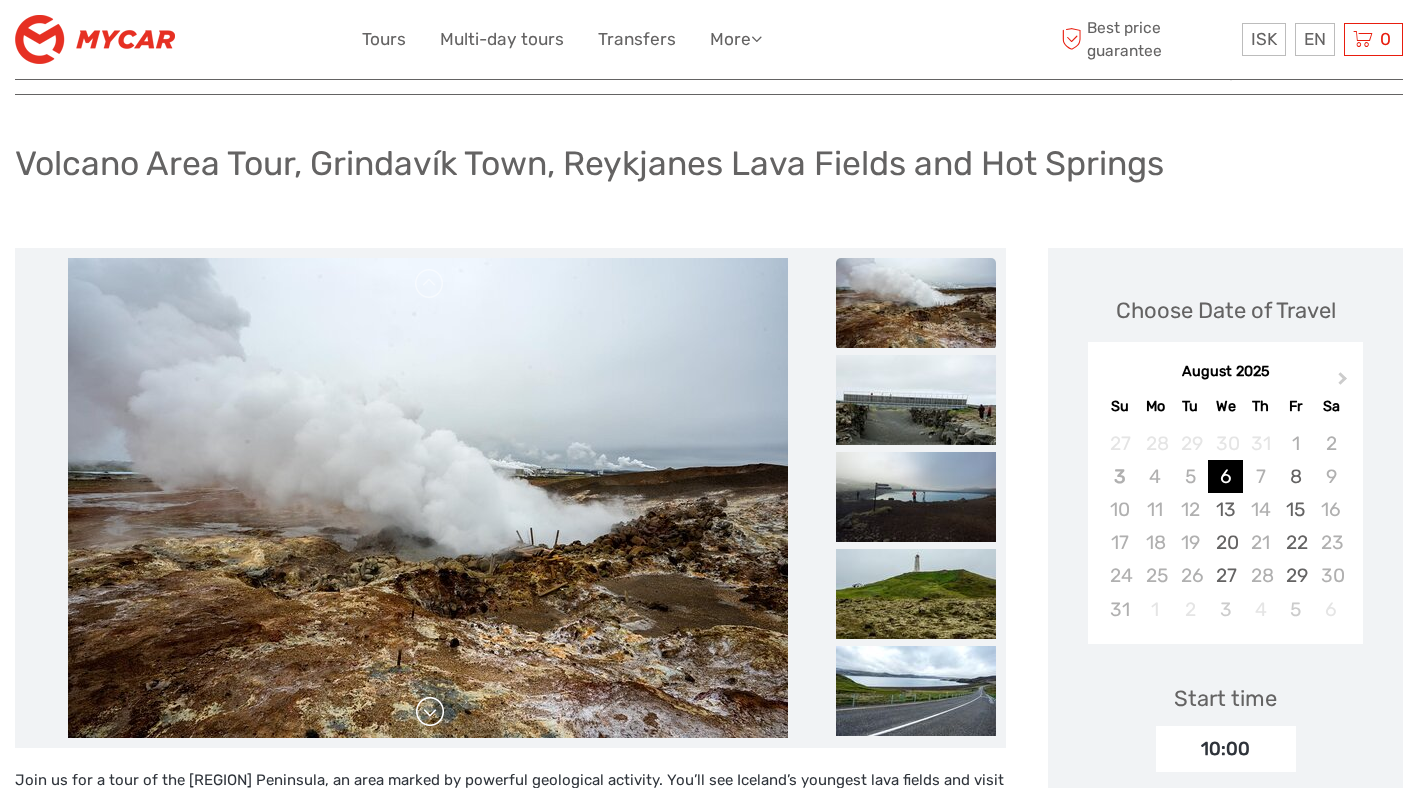click at bounding box center (430, 712) 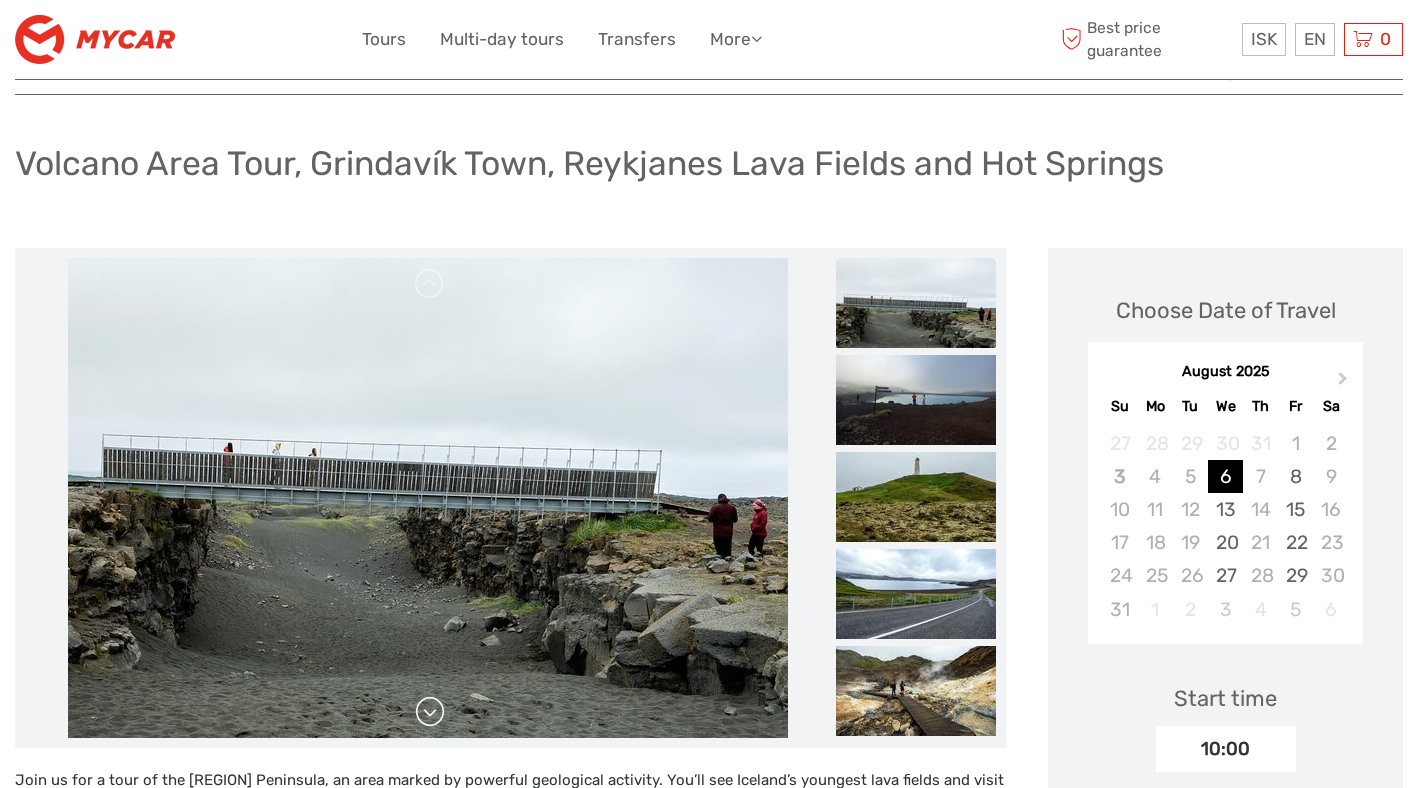 click at bounding box center (430, 712) 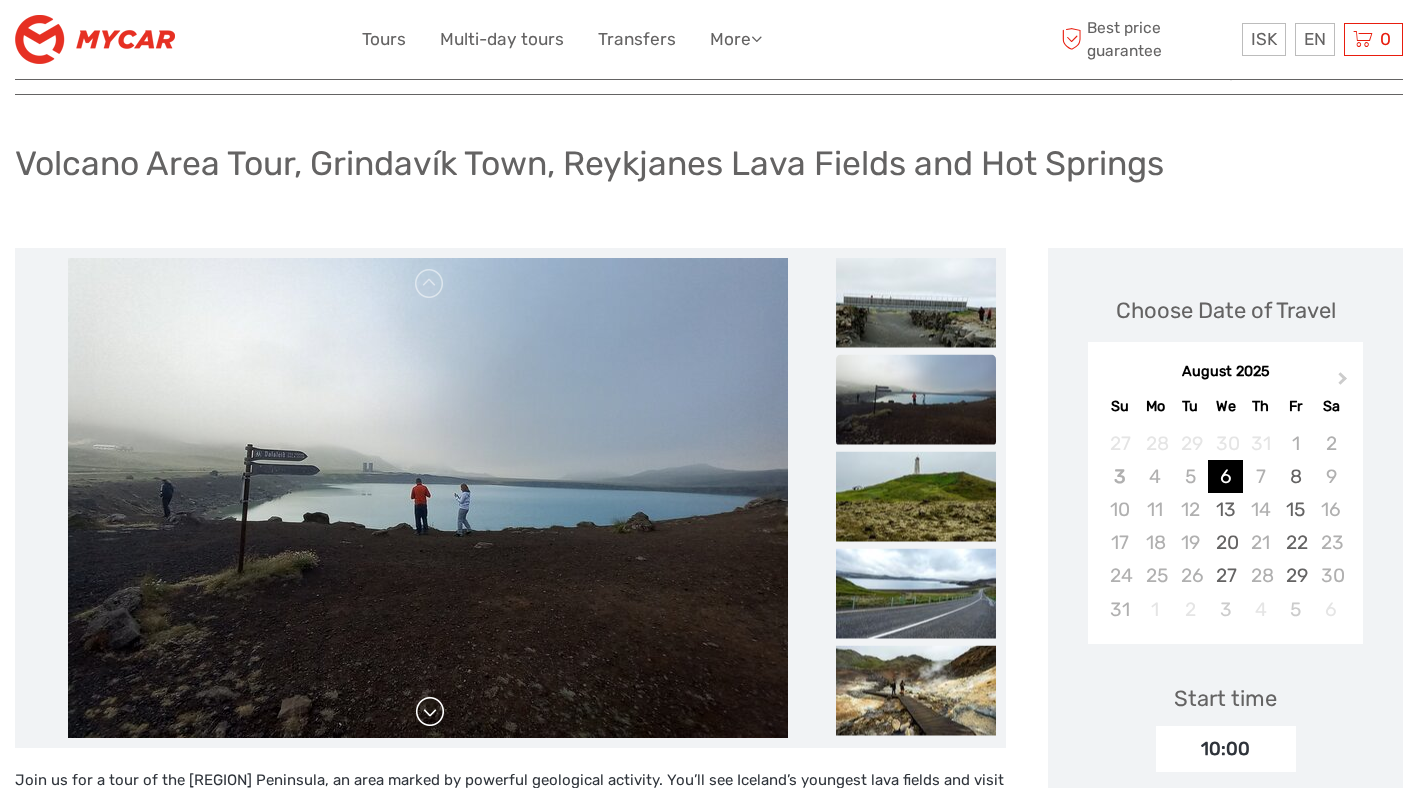 click at bounding box center [430, 712] 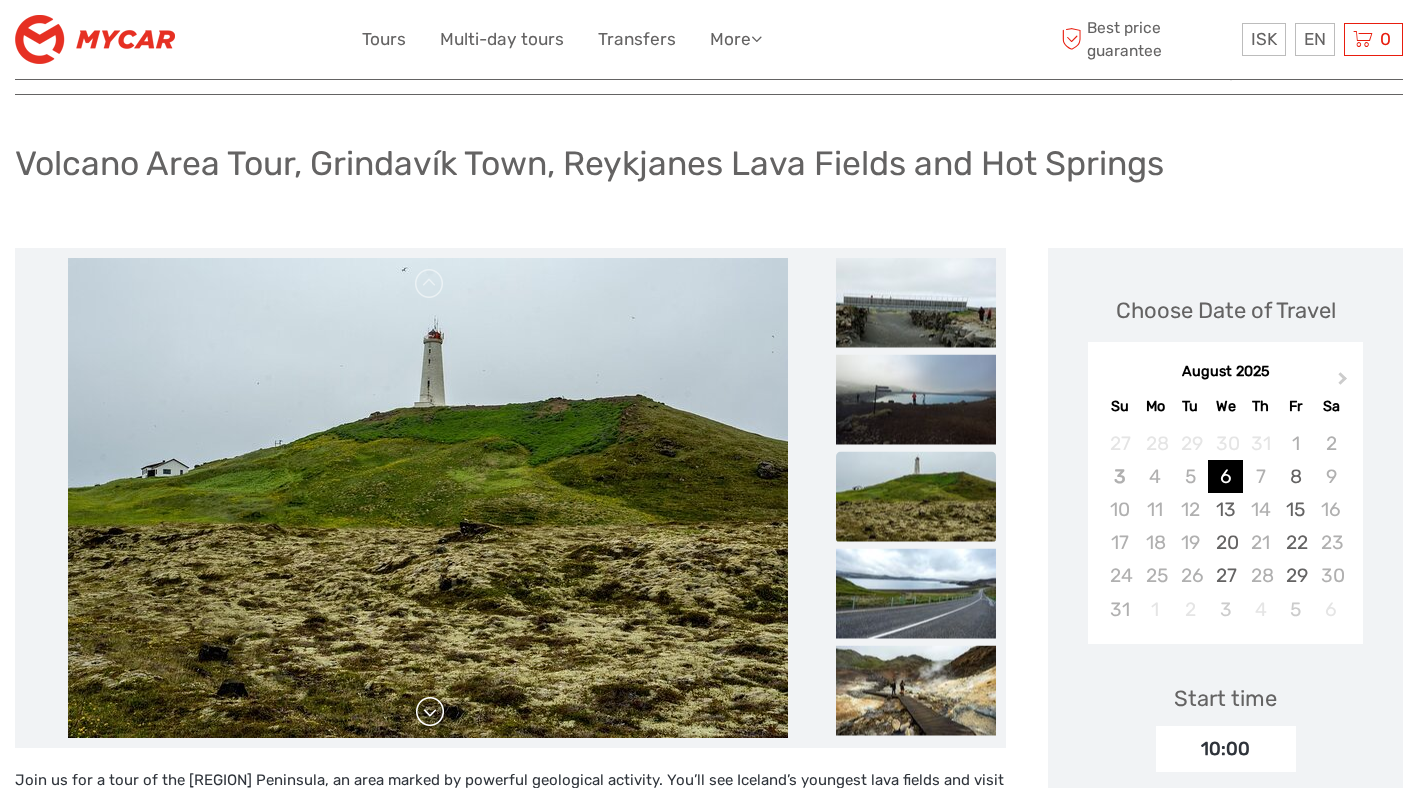 click at bounding box center (430, 712) 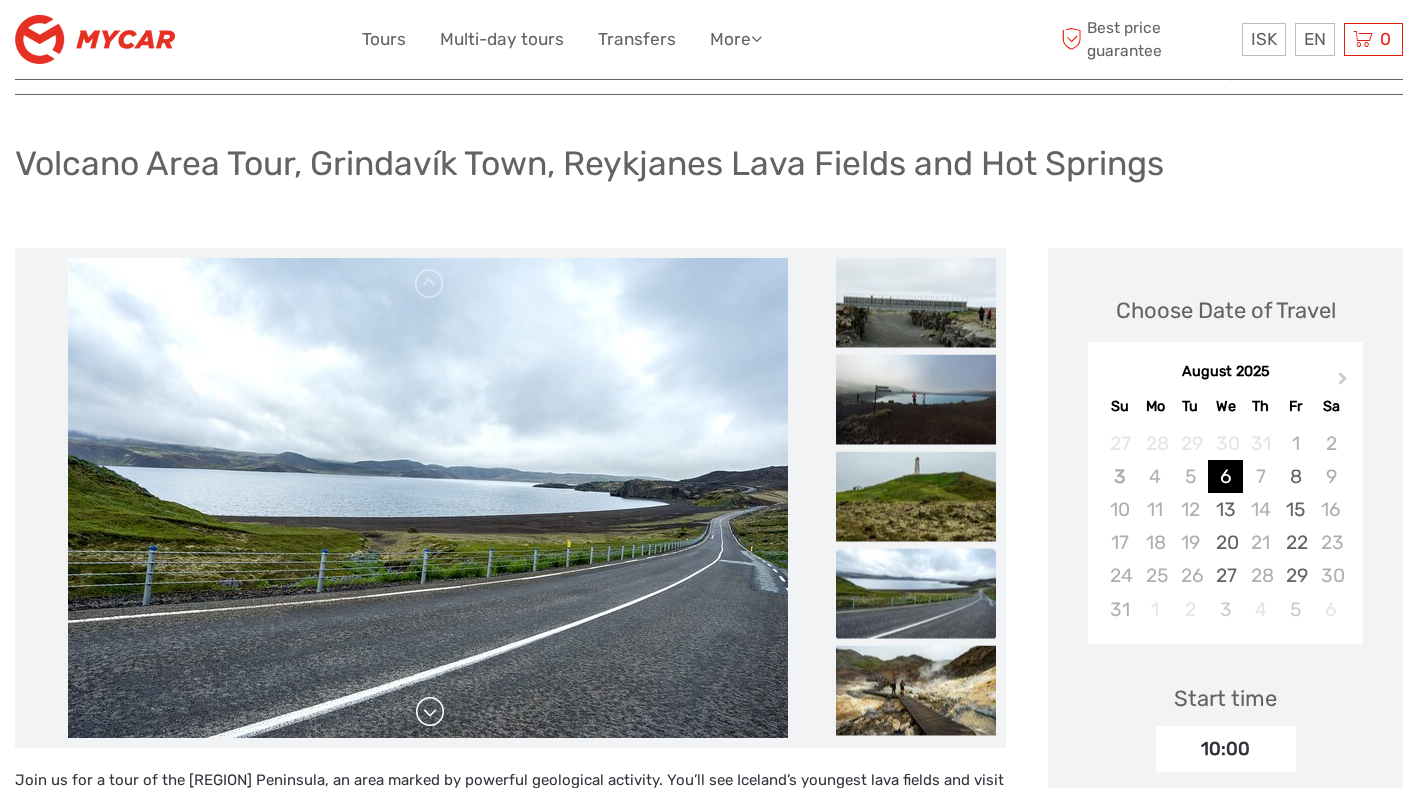 click at bounding box center (430, 712) 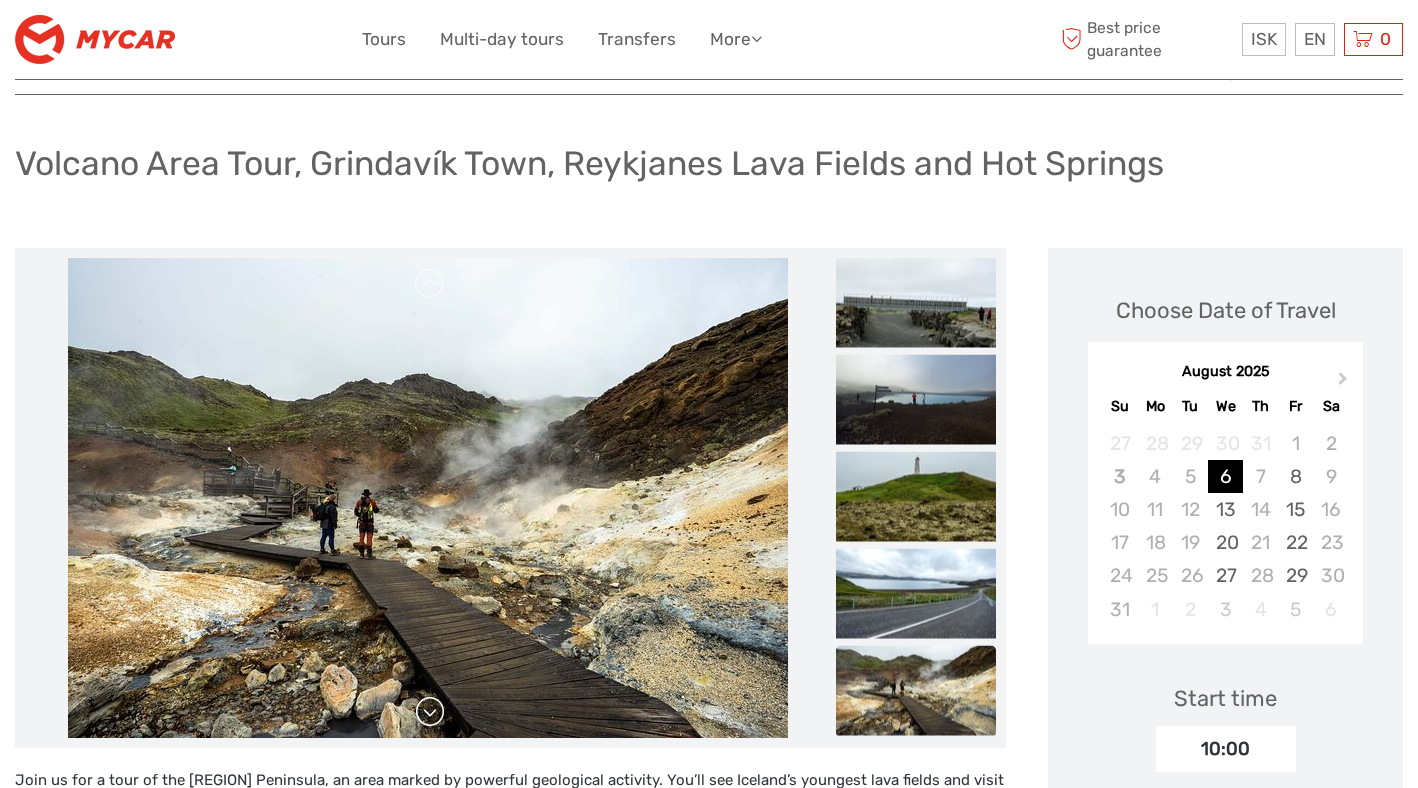 click at bounding box center (430, 712) 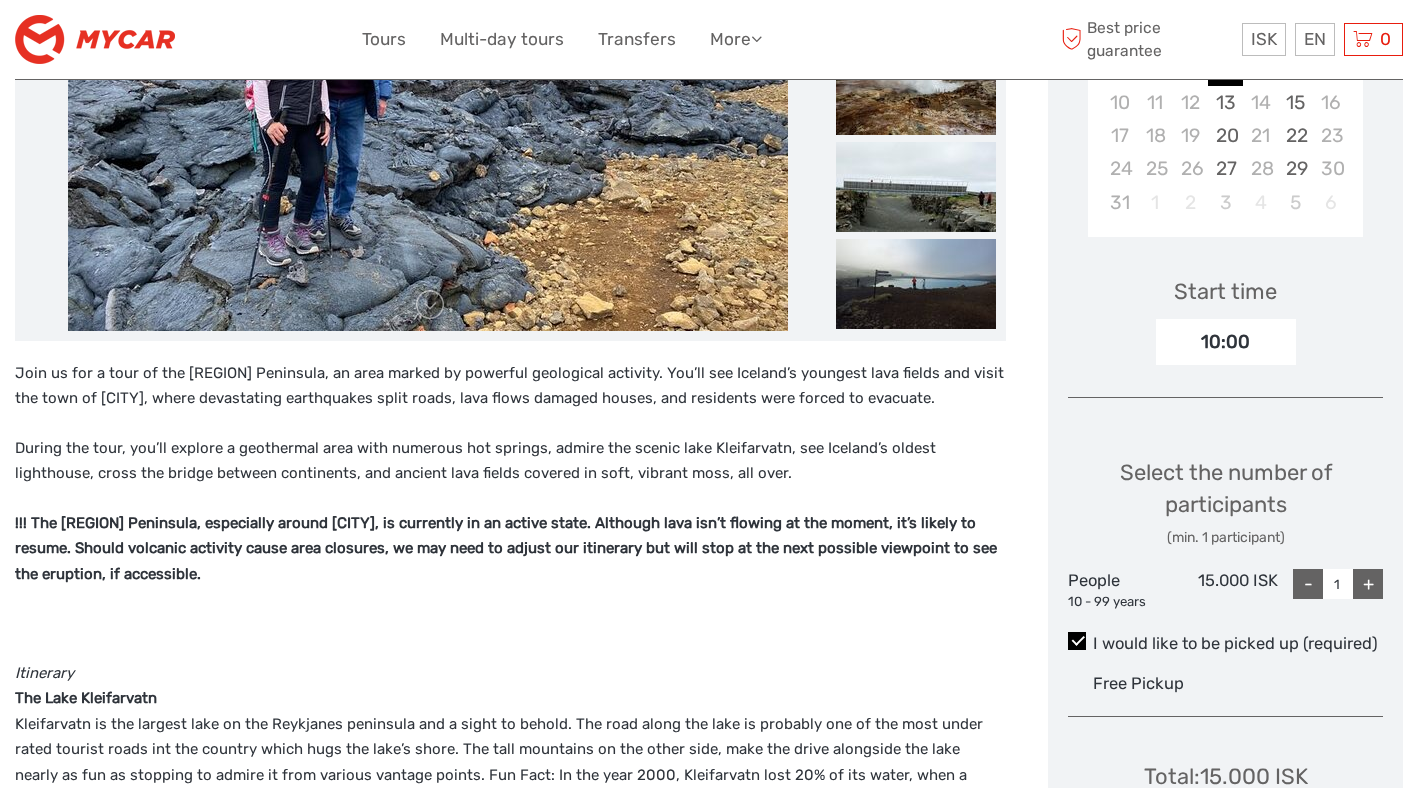 scroll, scrollTop: 497, scrollLeft: 0, axis: vertical 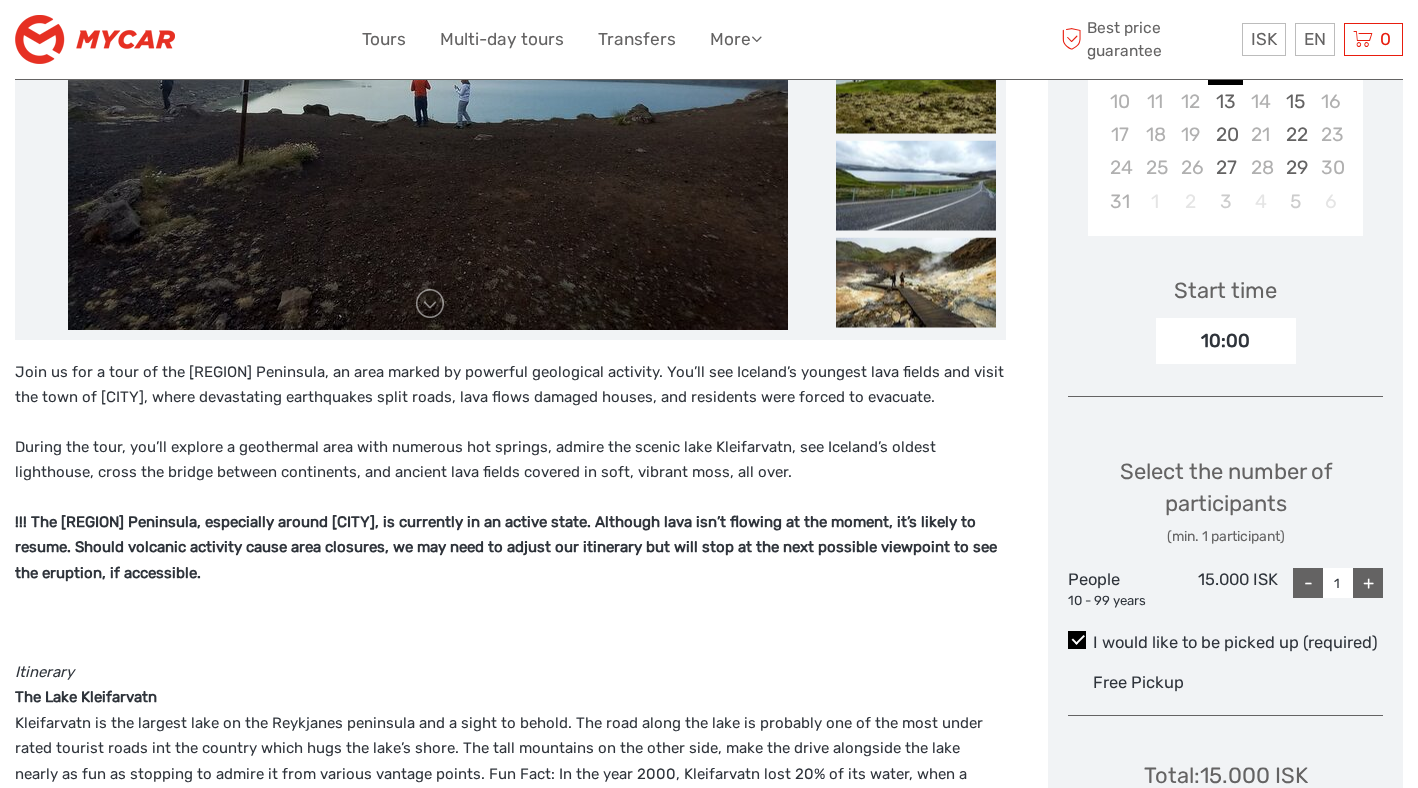 click on "During the tour, you’ll explore a geothermal area with numerous hot springs, admire the scenic lake Kleifarvatn, see Iceland’s oldest lighthouse, cross the bridge between continents, and ancient lava fields covered in soft, vibrant moss, all over." at bounding box center [510, 460] 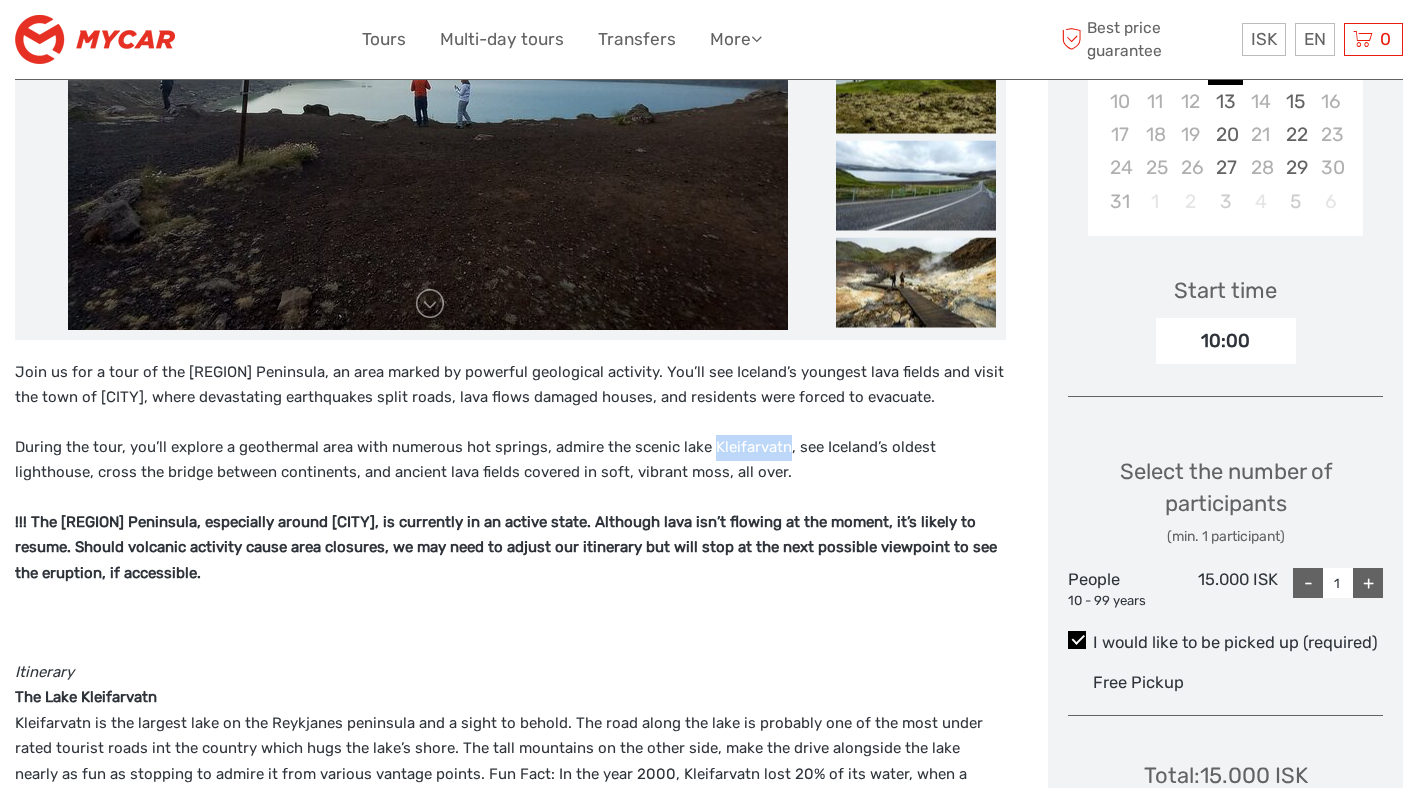 copy on "Kleifarvatn" 